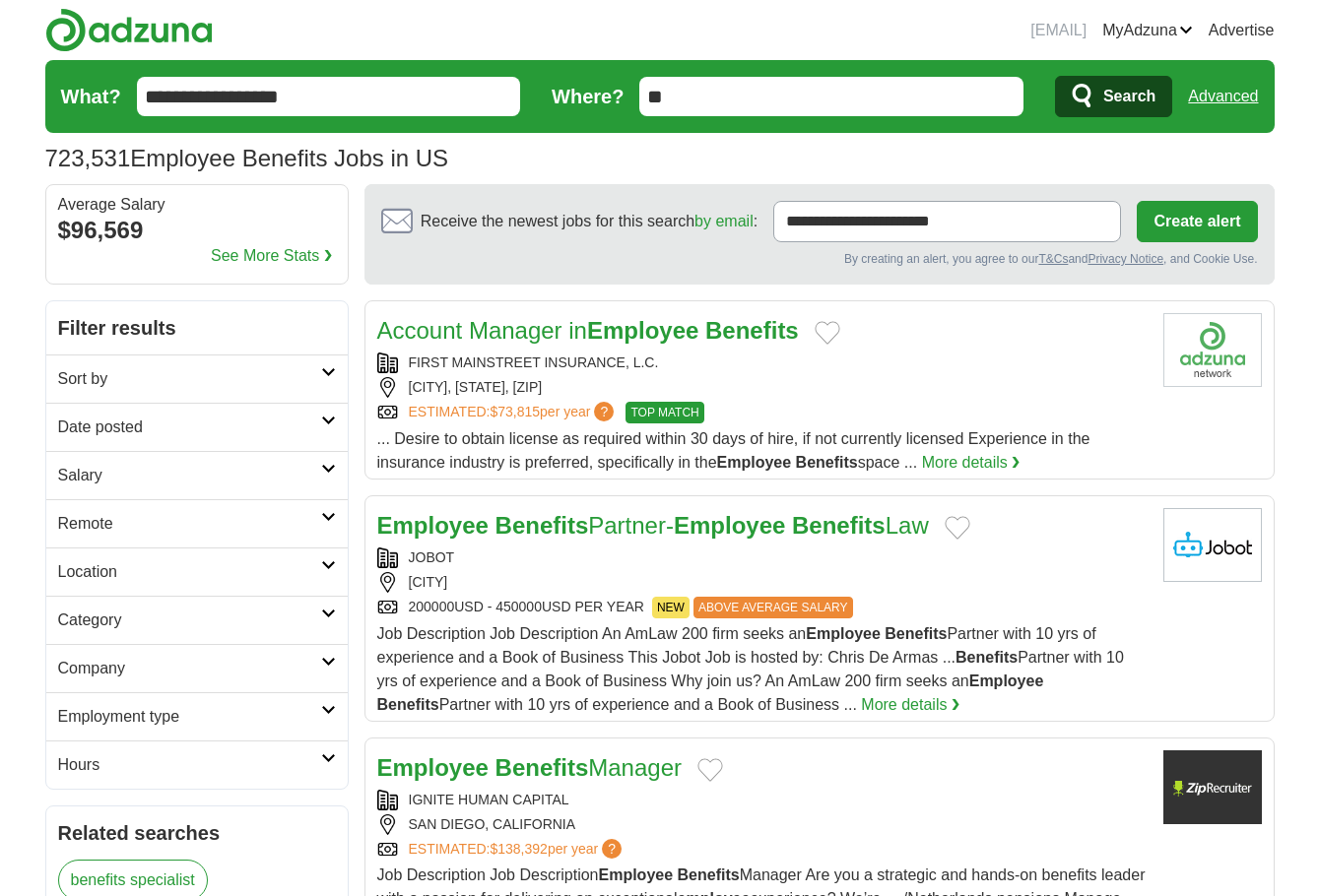 scroll, scrollTop: 0, scrollLeft: 0, axis: both 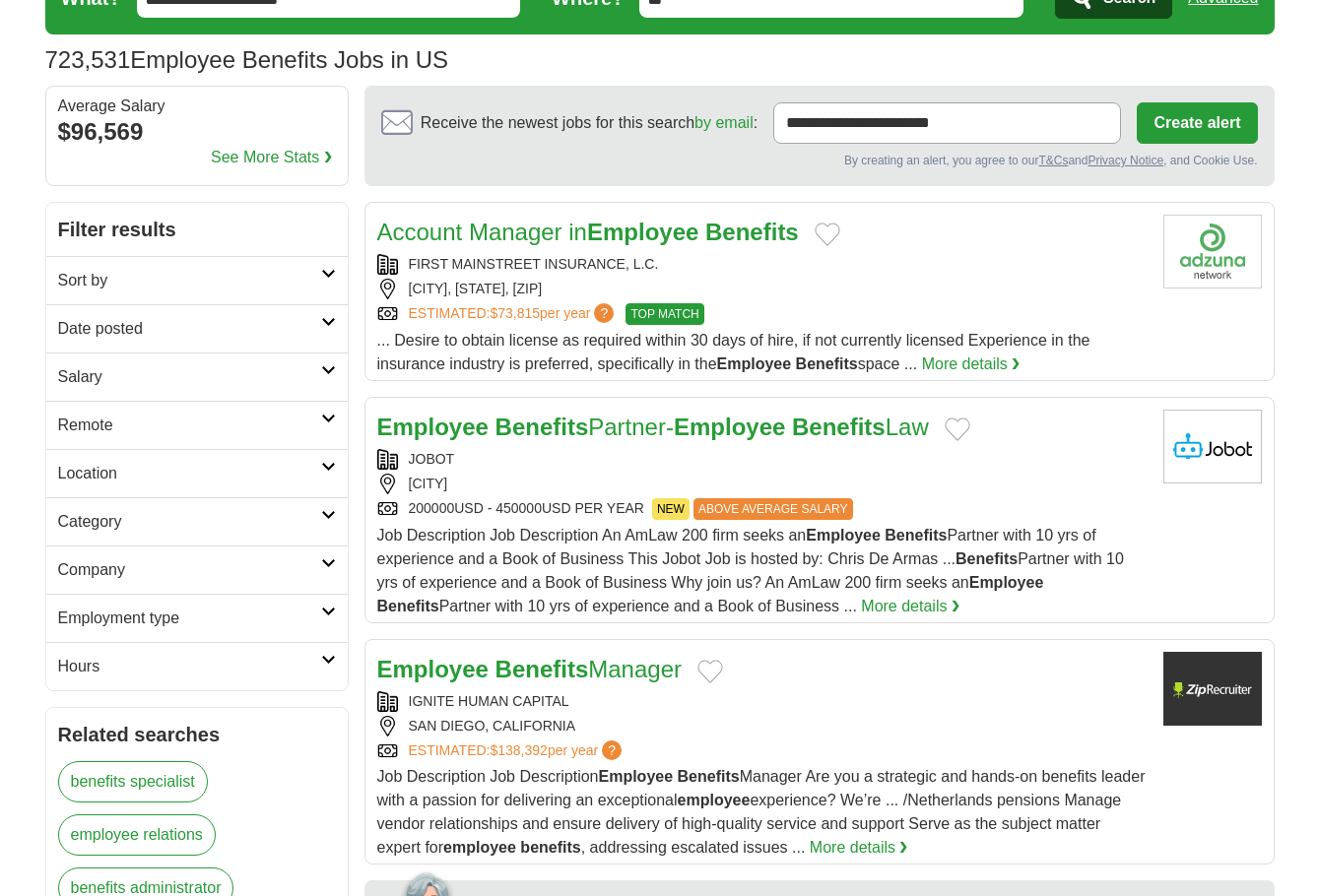 click on "Category" at bounding box center (189, 522) 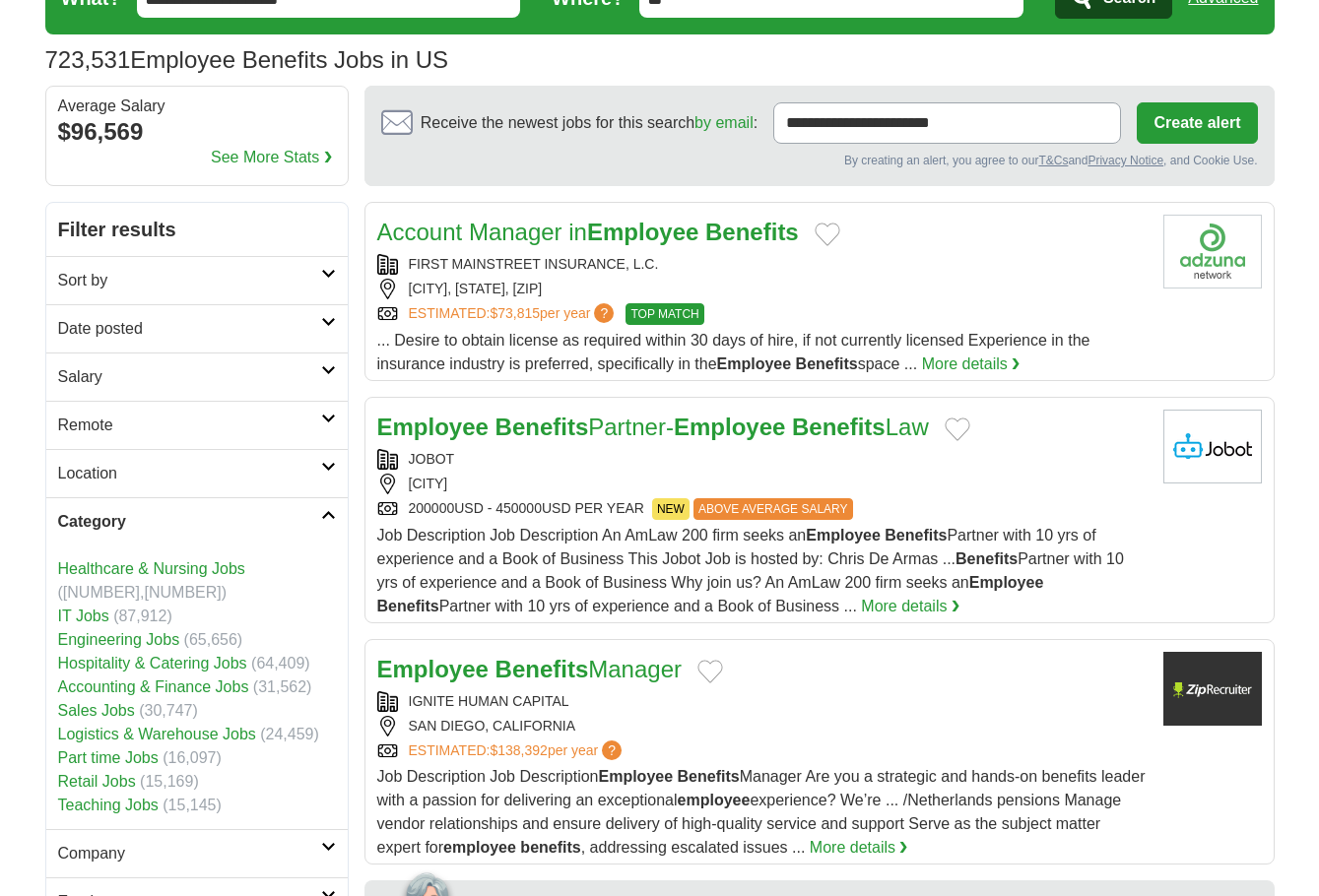 click on "Category" at bounding box center (189, 522) 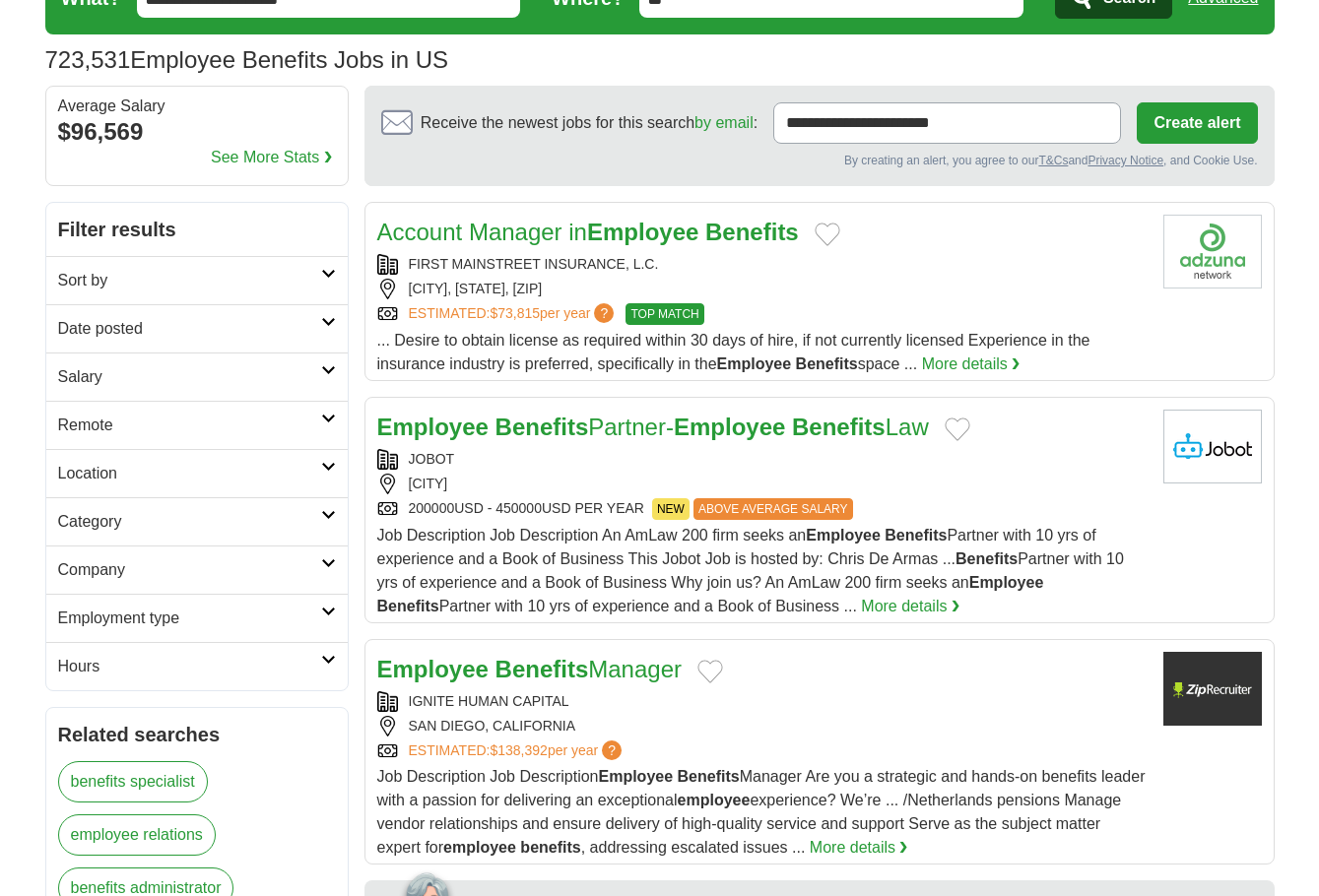 click at bounding box center (328, 611) 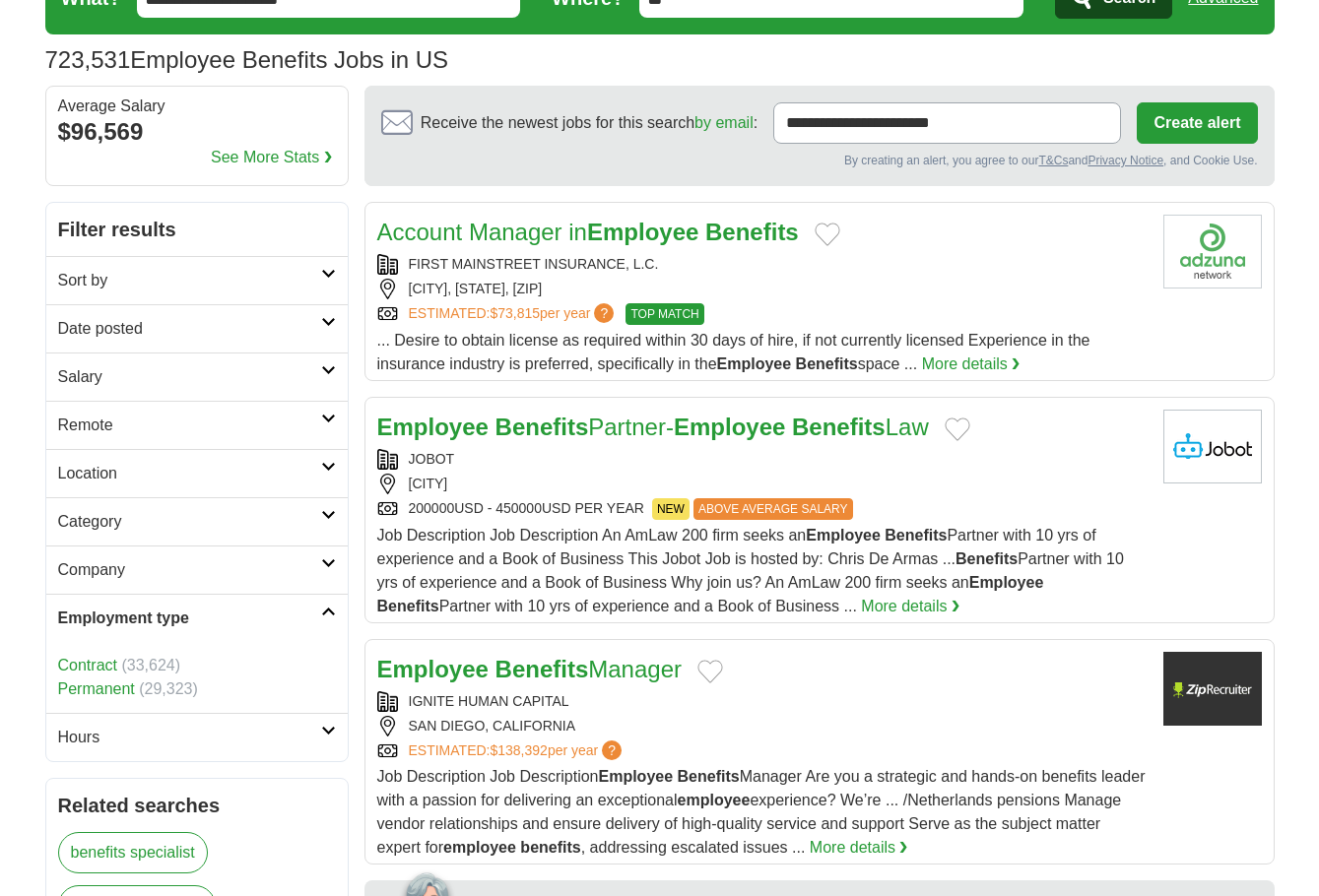 click on "Permanent" at bounding box center [97, 688] 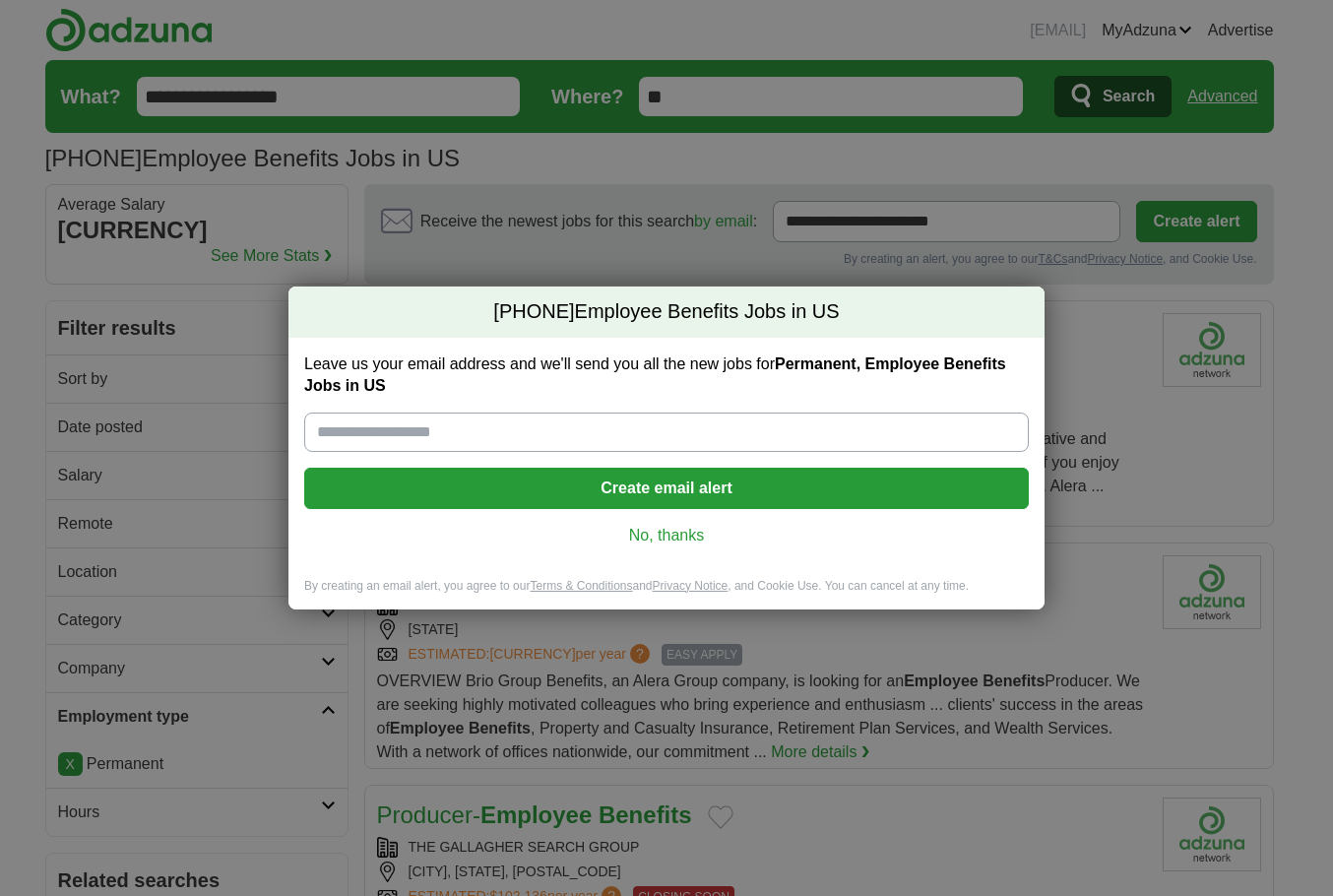 scroll, scrollTop: 0, scrollLeft: 0, axis: both 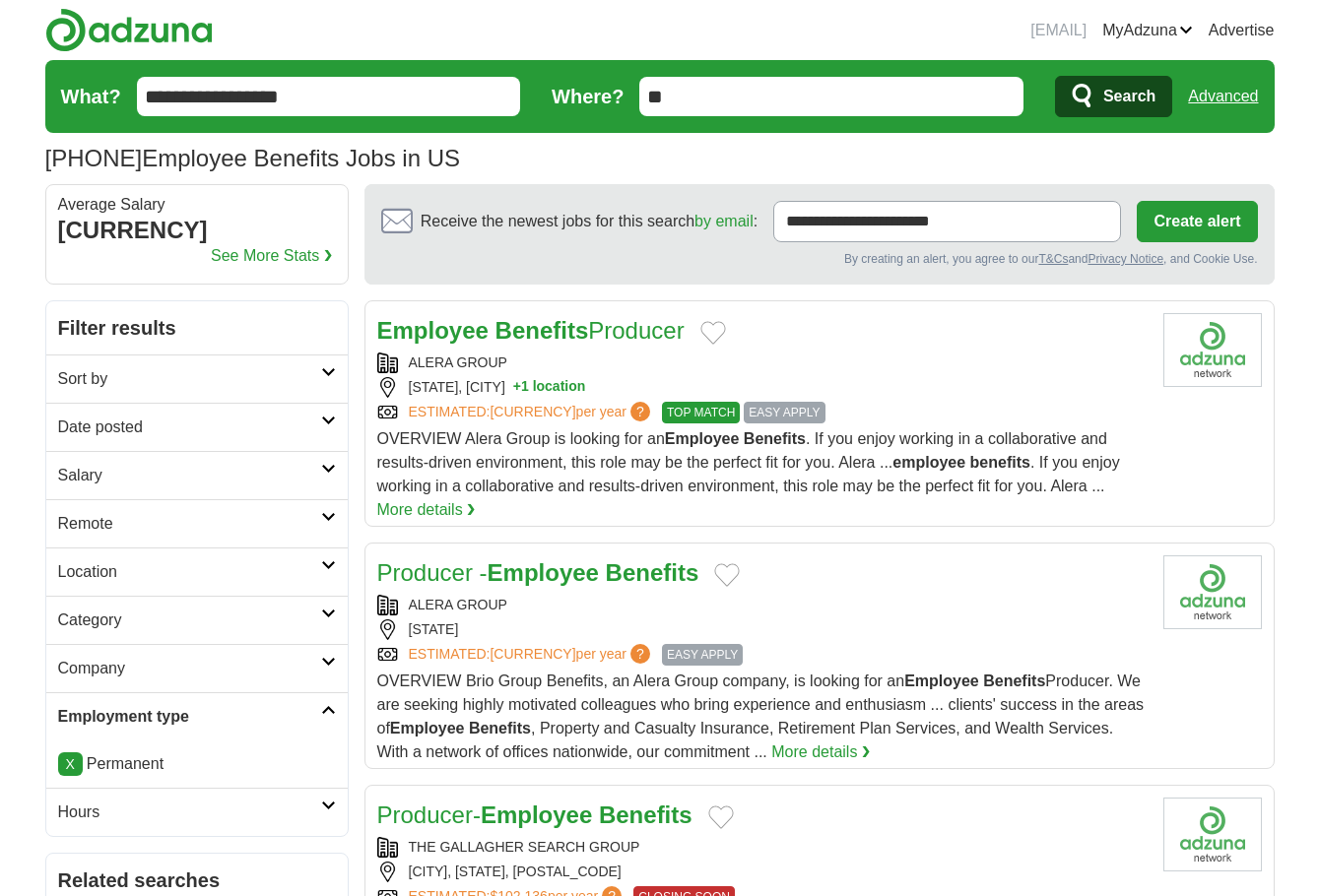 click on "Sort by" at bounding box center (197, 378) 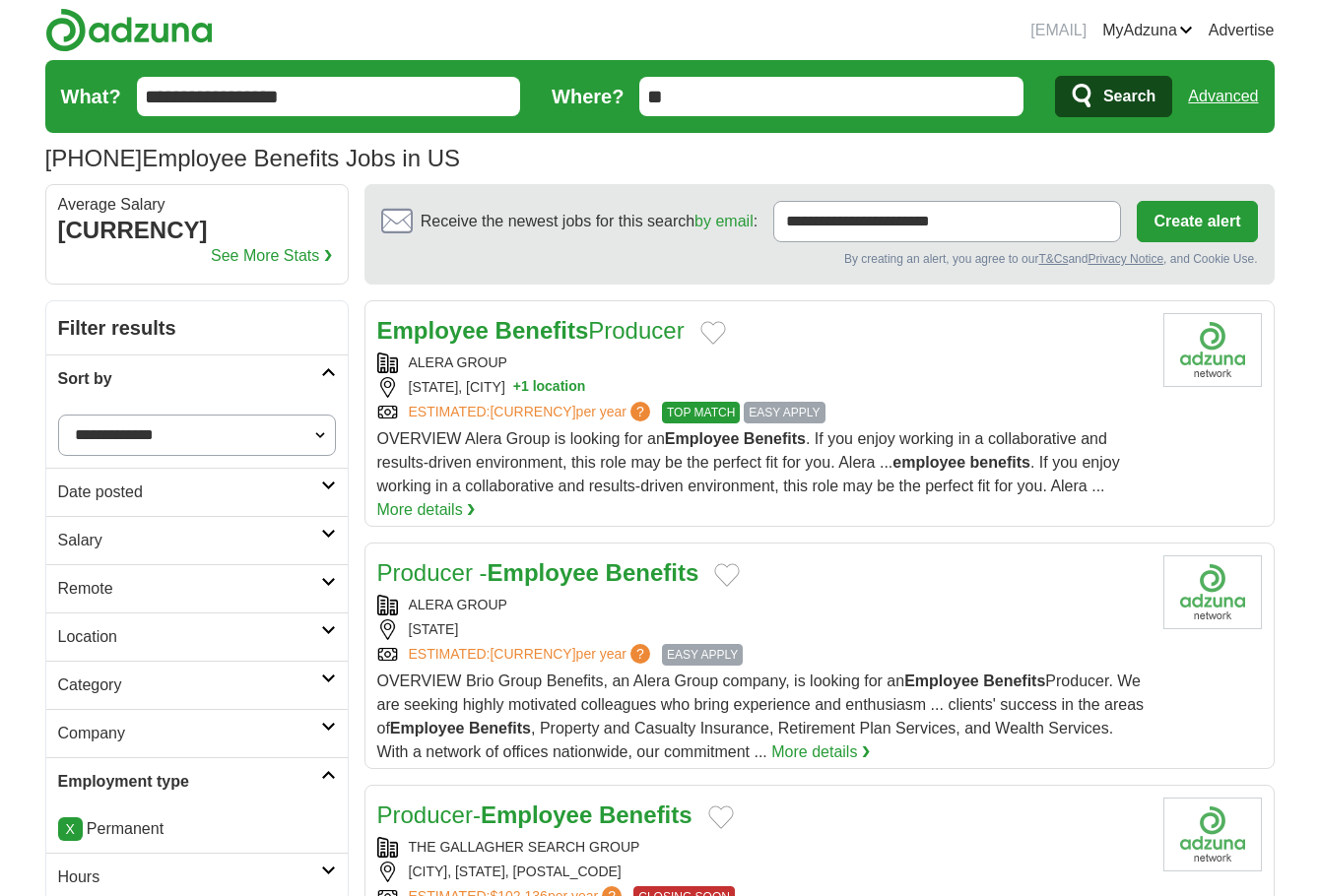 click on "Sort by" at bounding box center [197, 378] 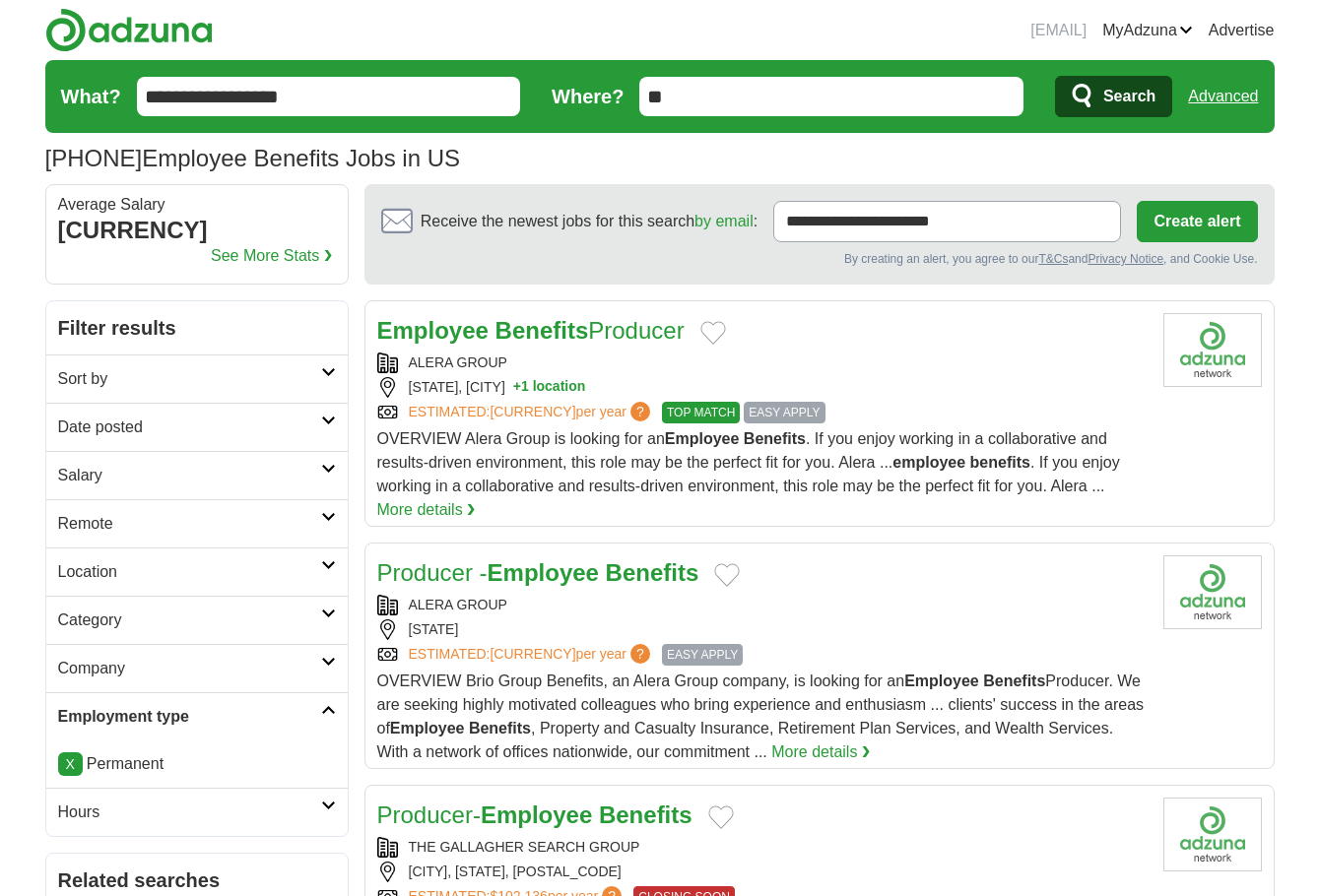 click at bounding box center [328, 420] 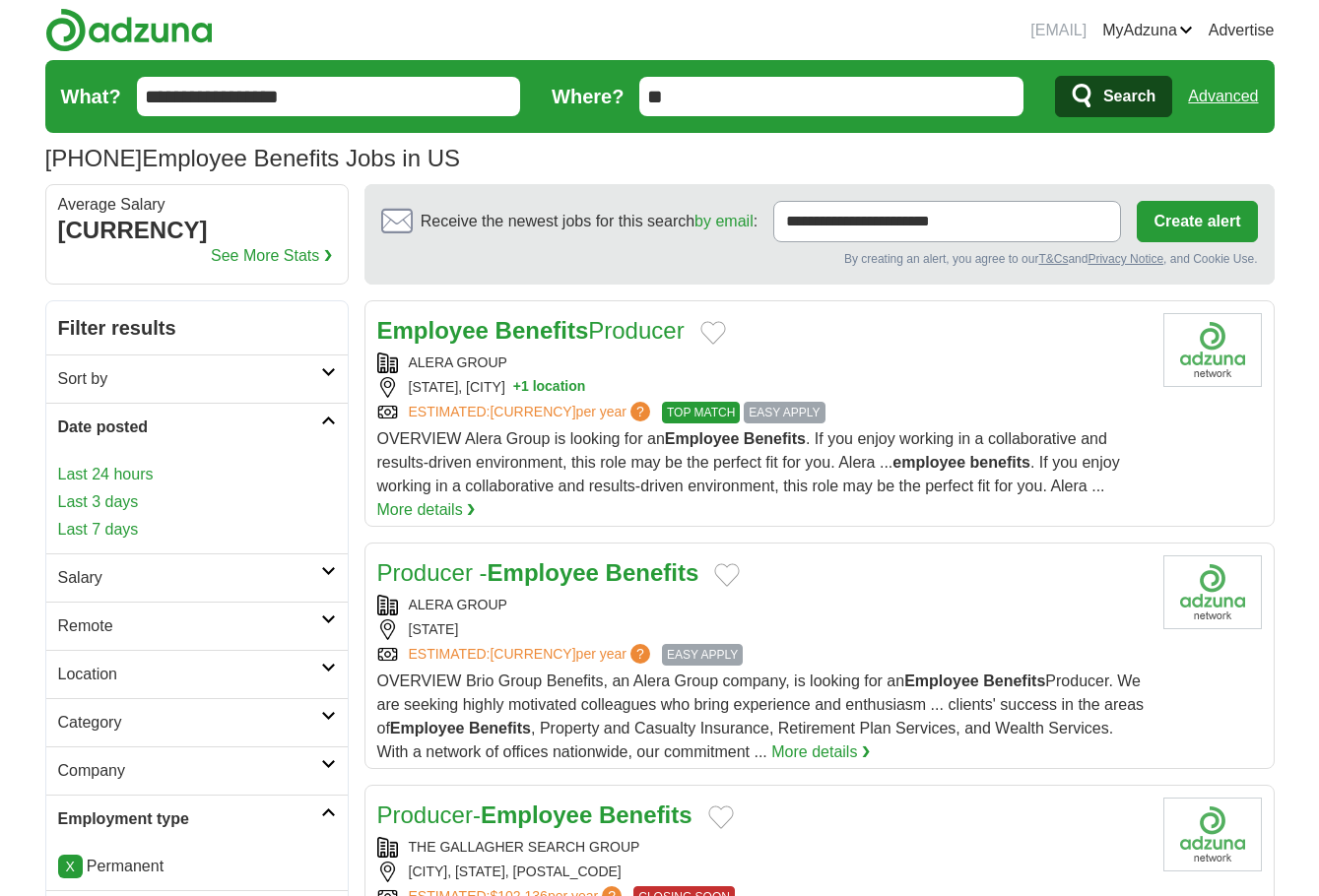 click on "Last 7 days" at bounding box center (197, 530) 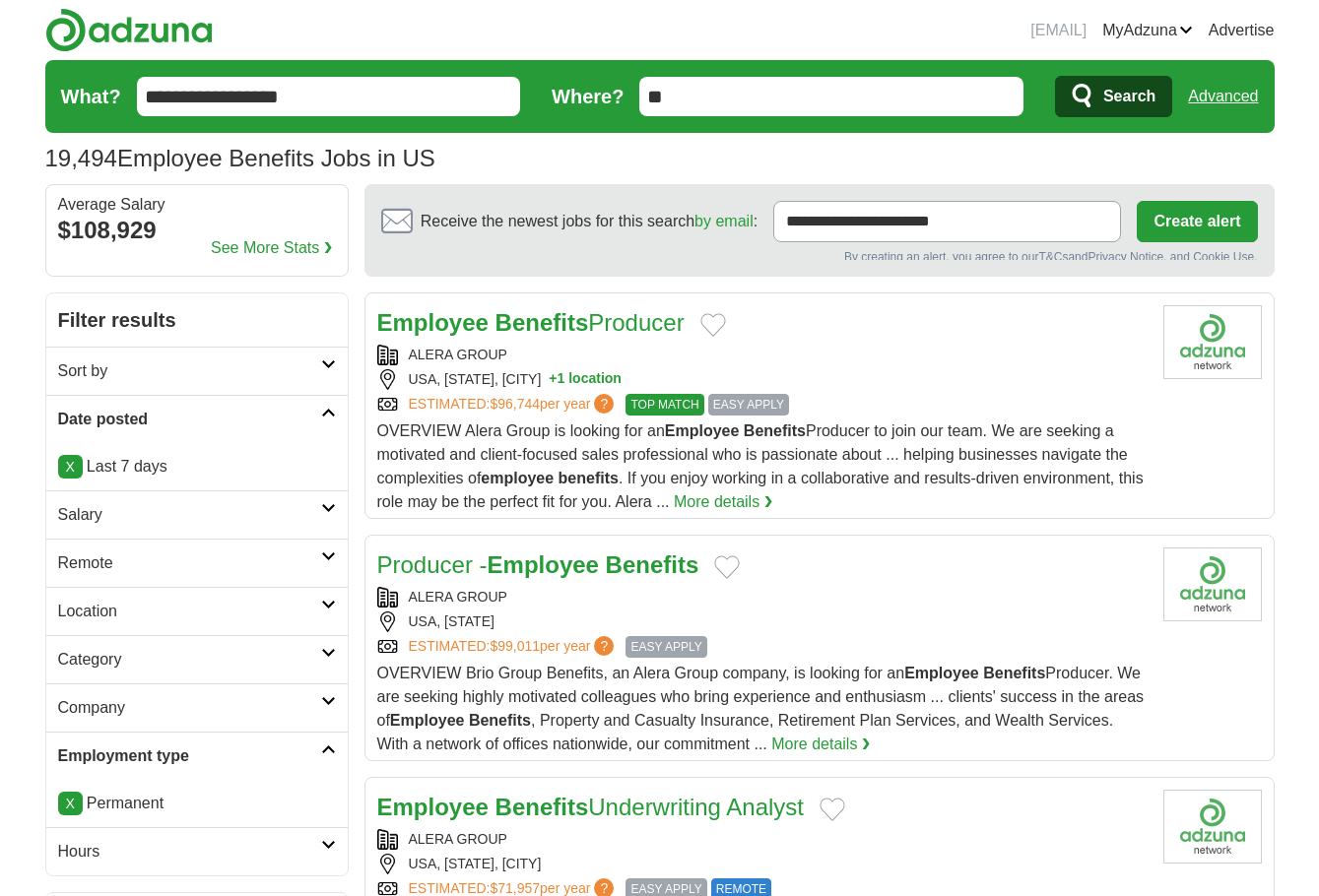 scroll, scrollTop: 0, scrollLeft: 0, axis: both 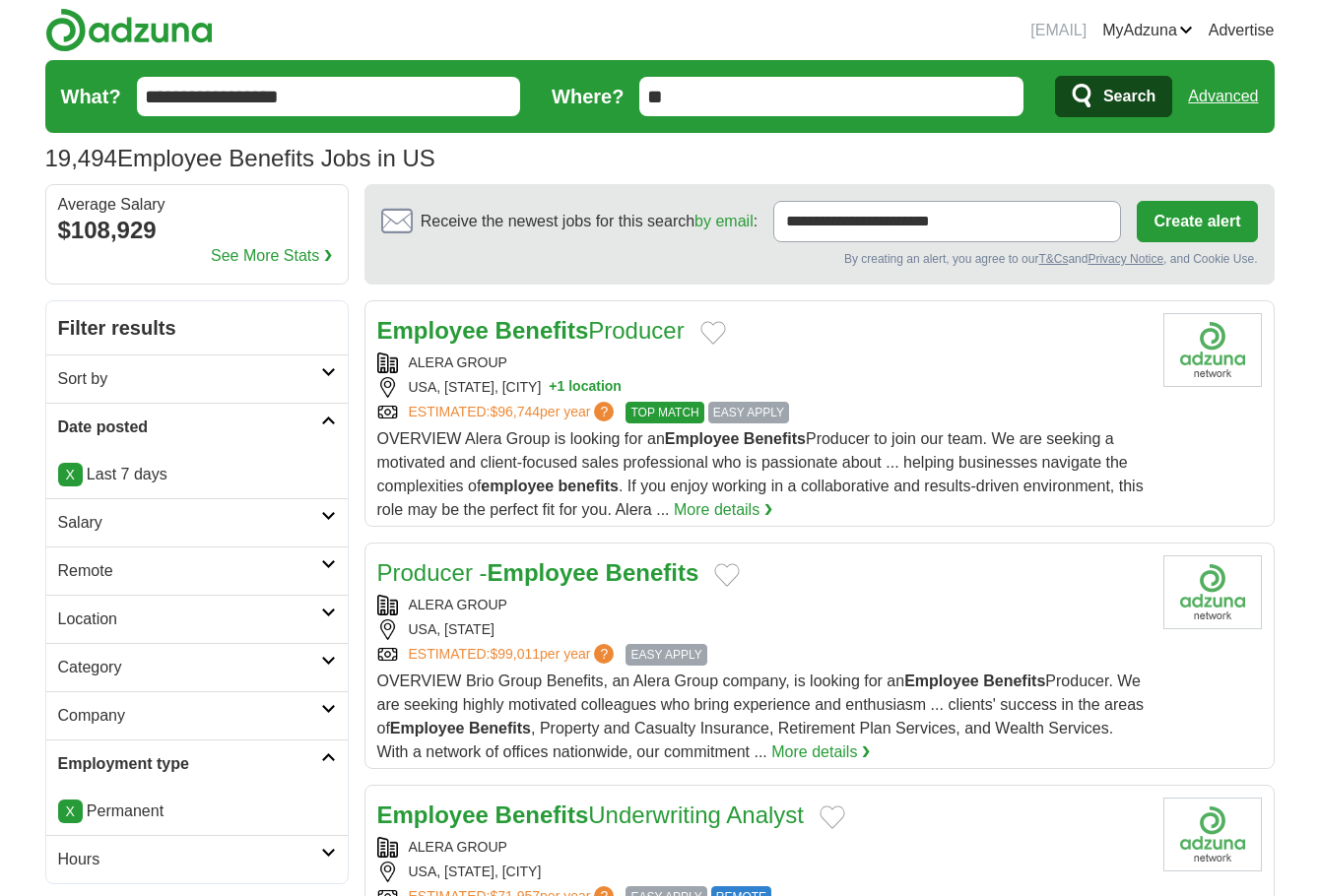 click at bounding box center [328, 516] 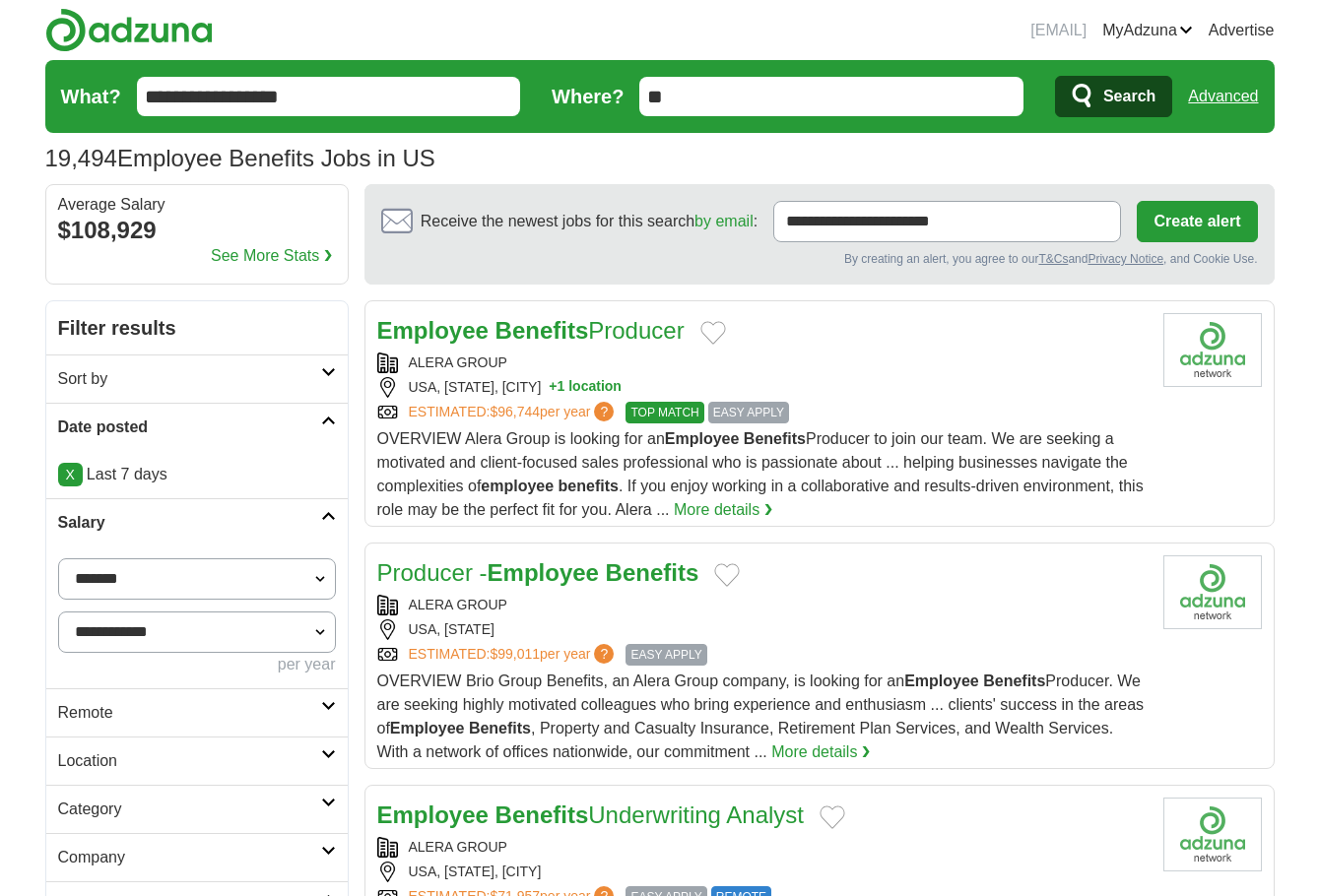 click on "**********" at bounding box center [197, 579] 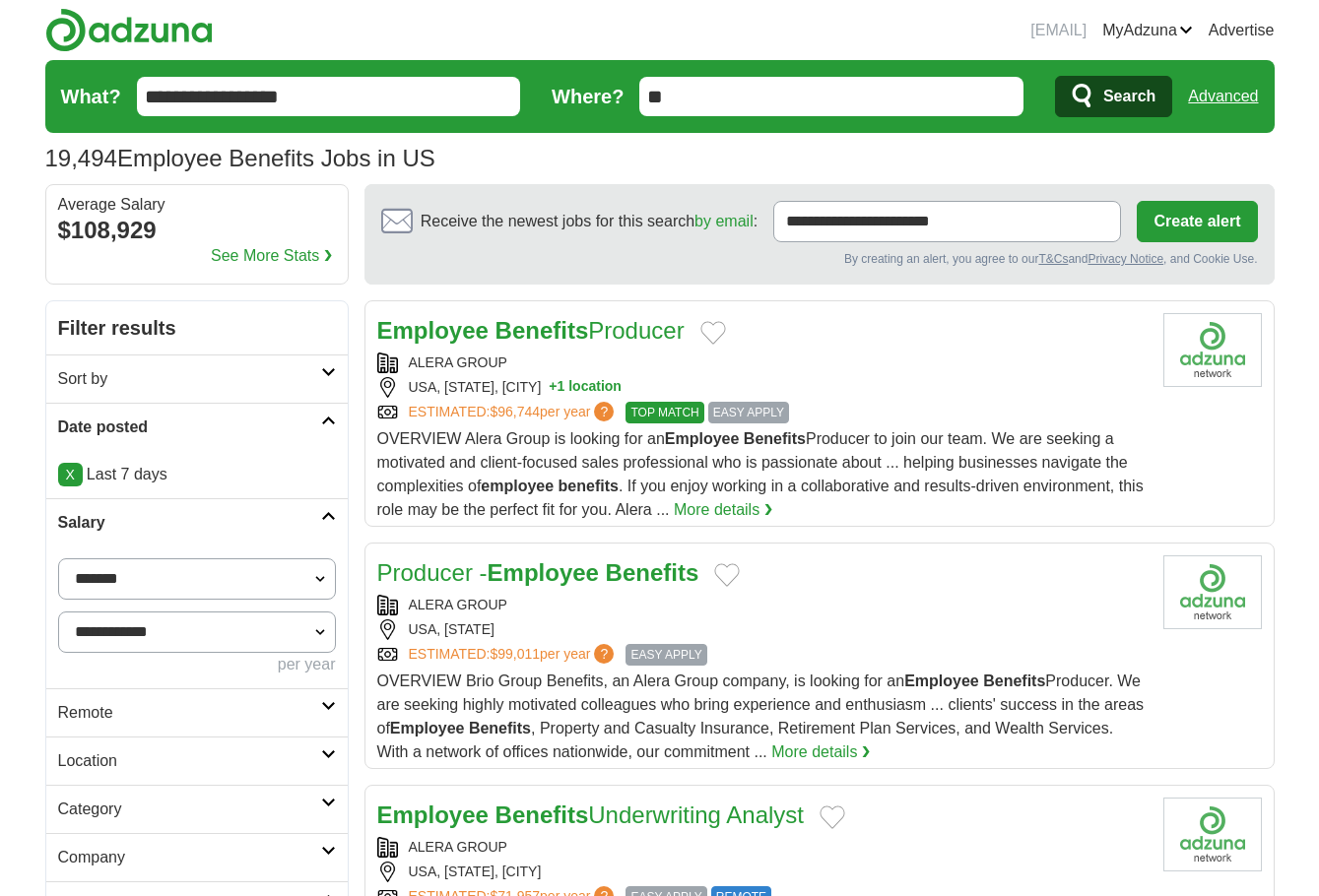 select on "*****" 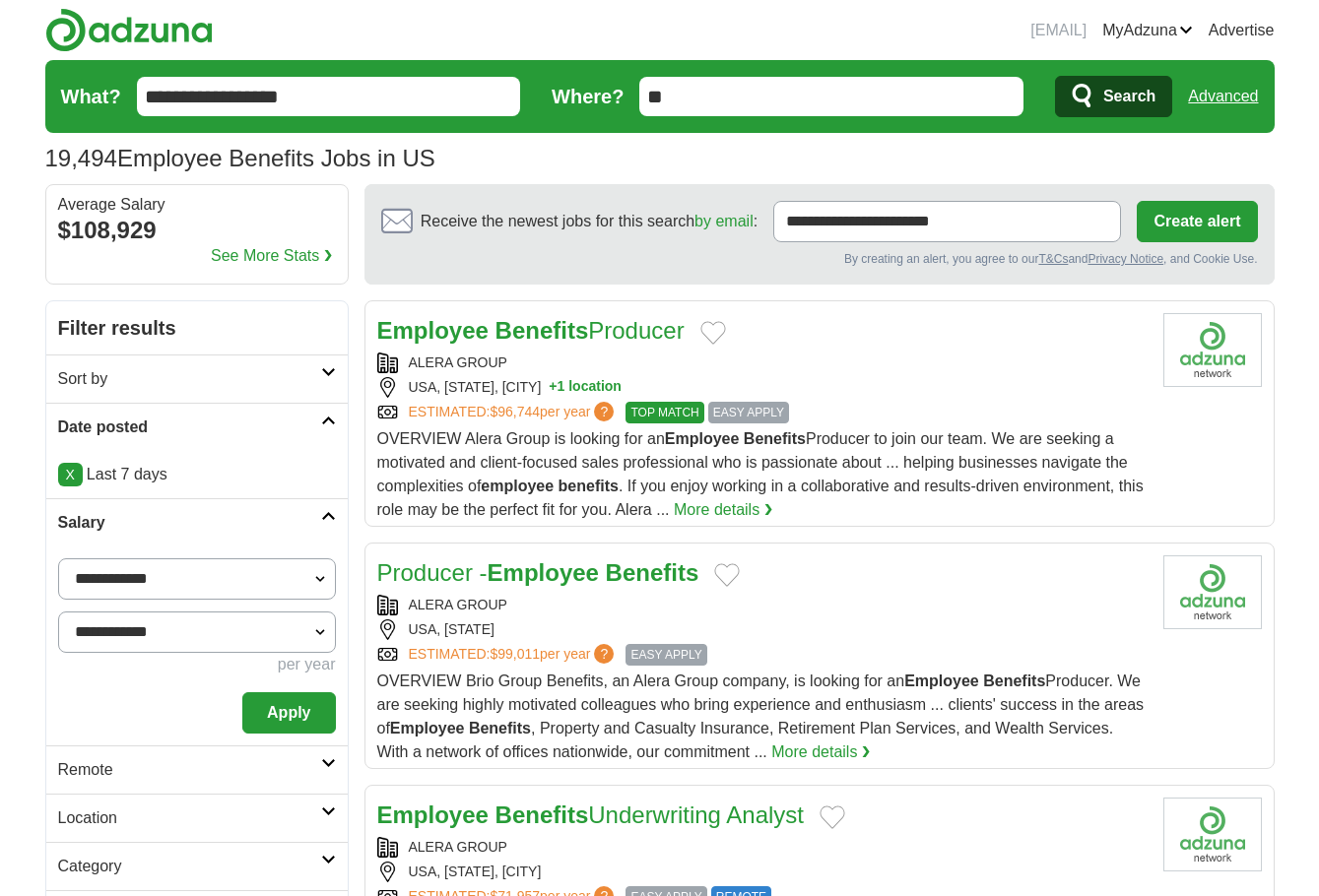 click on "Apply" at bounding box center [289, 713] 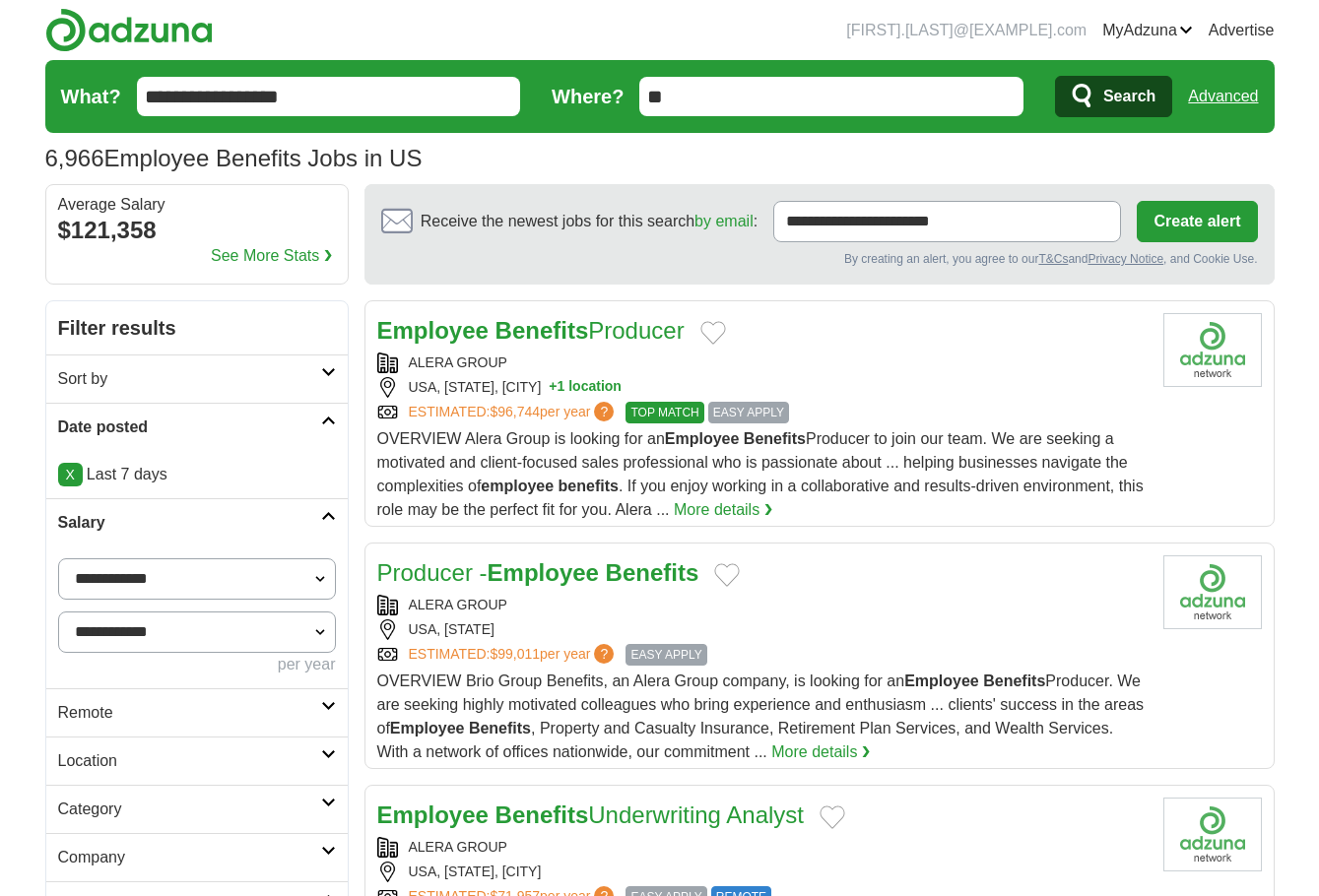 scroll, scrollTop: 0, scrollLeft: 0, axis: both 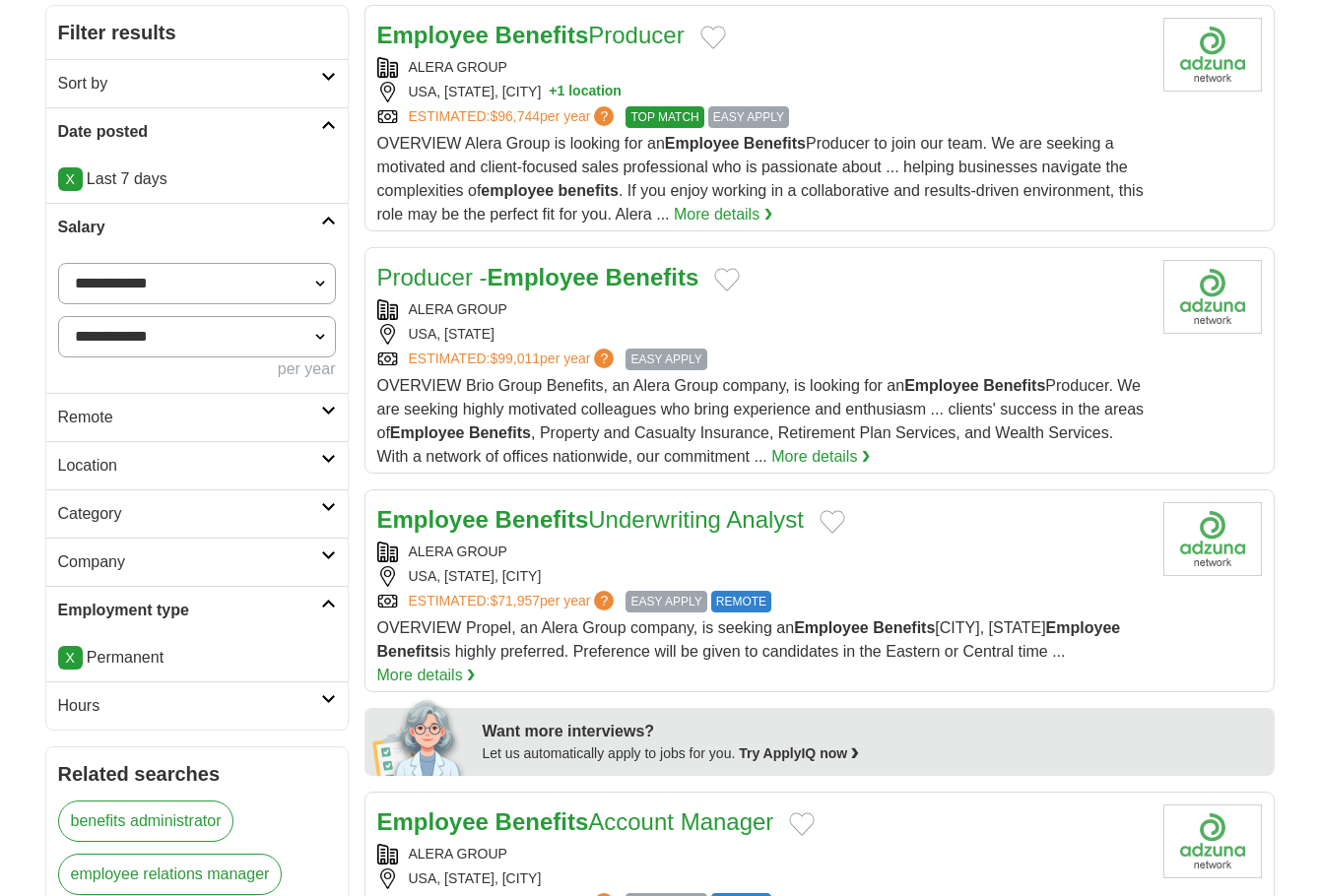 click on "Remote" at bounding box center (197, 416) 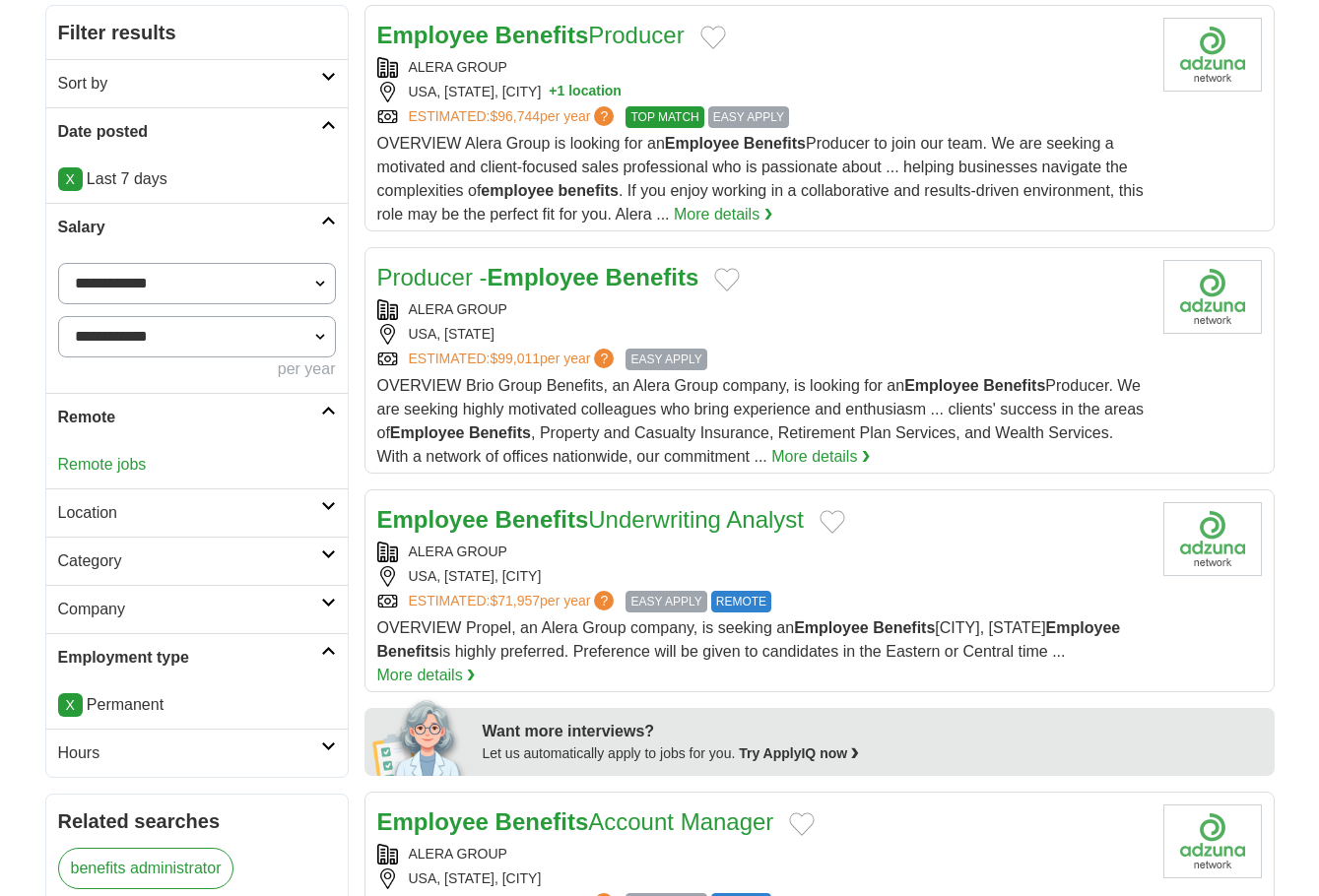click on "Remote" at bounding box center (197, 416) 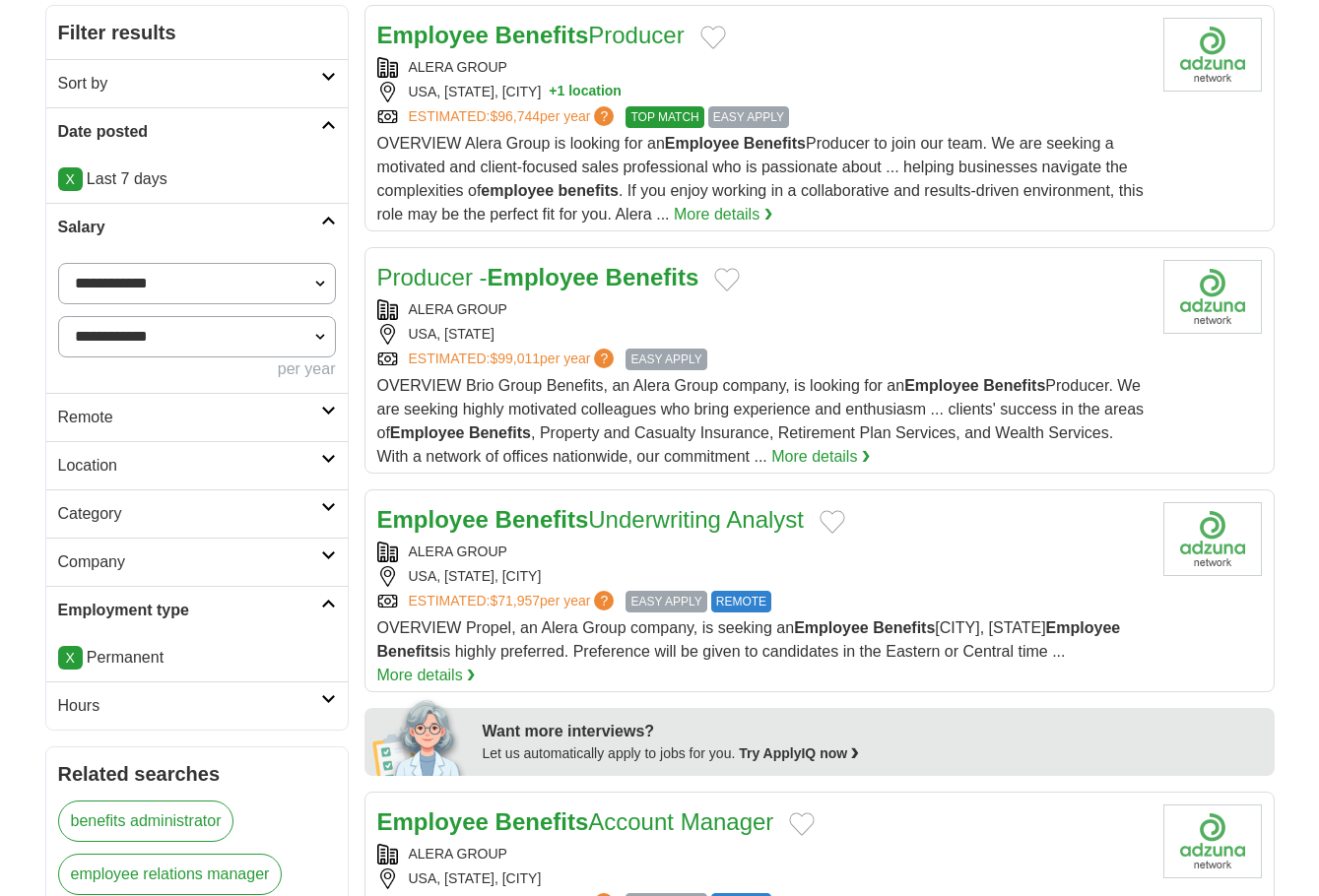 click on "Location" at bounding box center (197, 465) 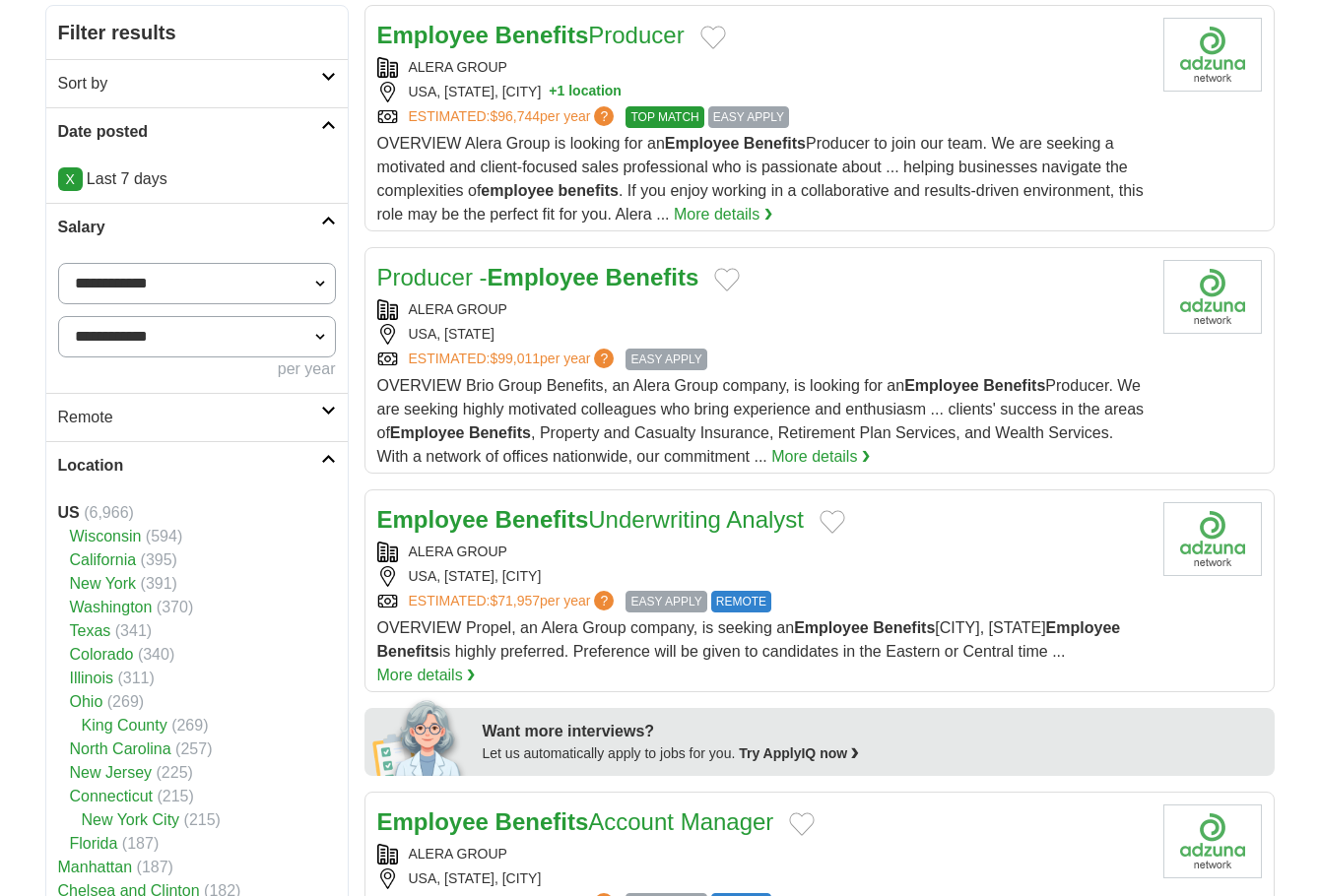 click at bounding box center [328, 459] 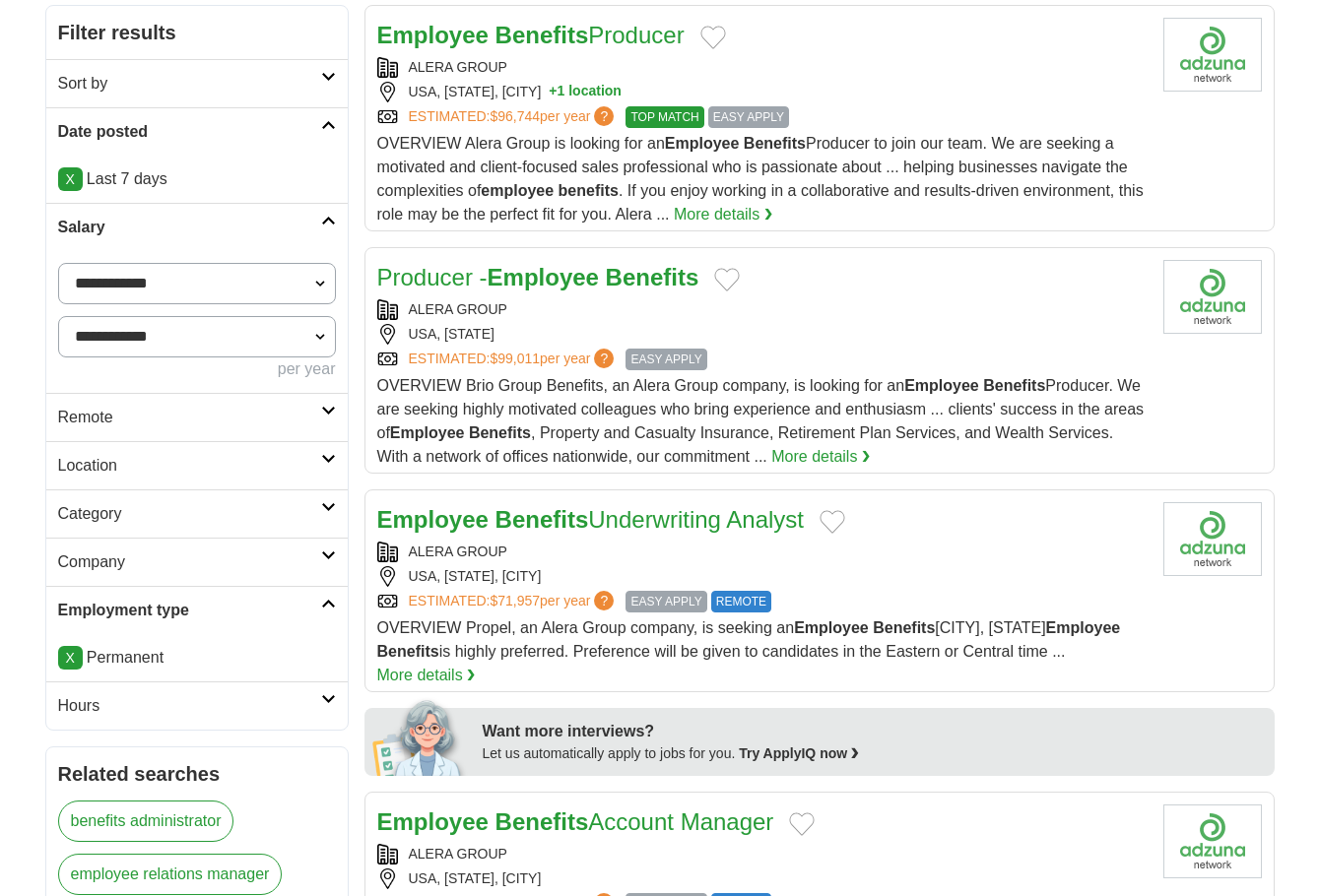 click at bounding box center (328, 507) 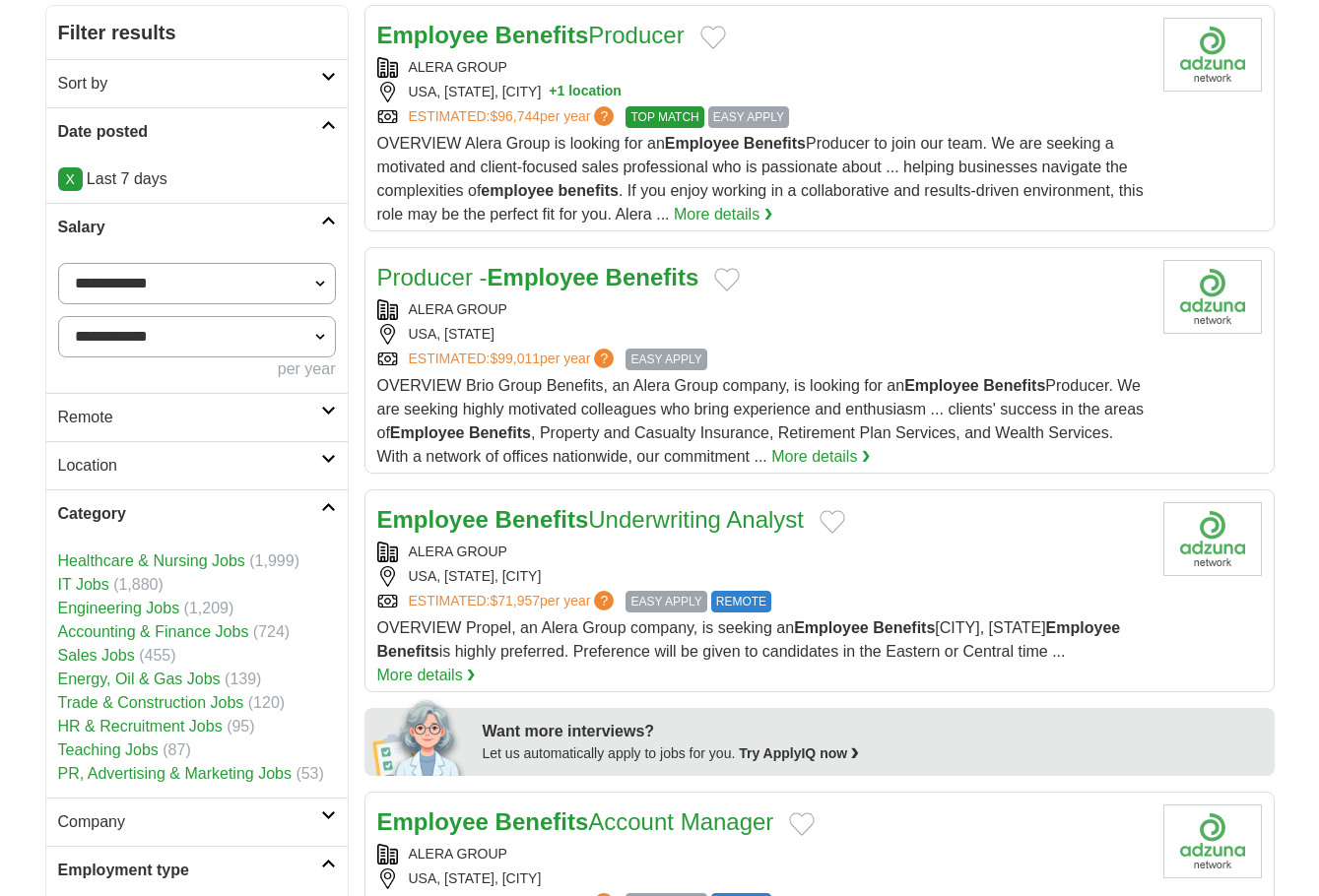 click on "HR & Recruitment Jobs" at bounding box center (140, 726) 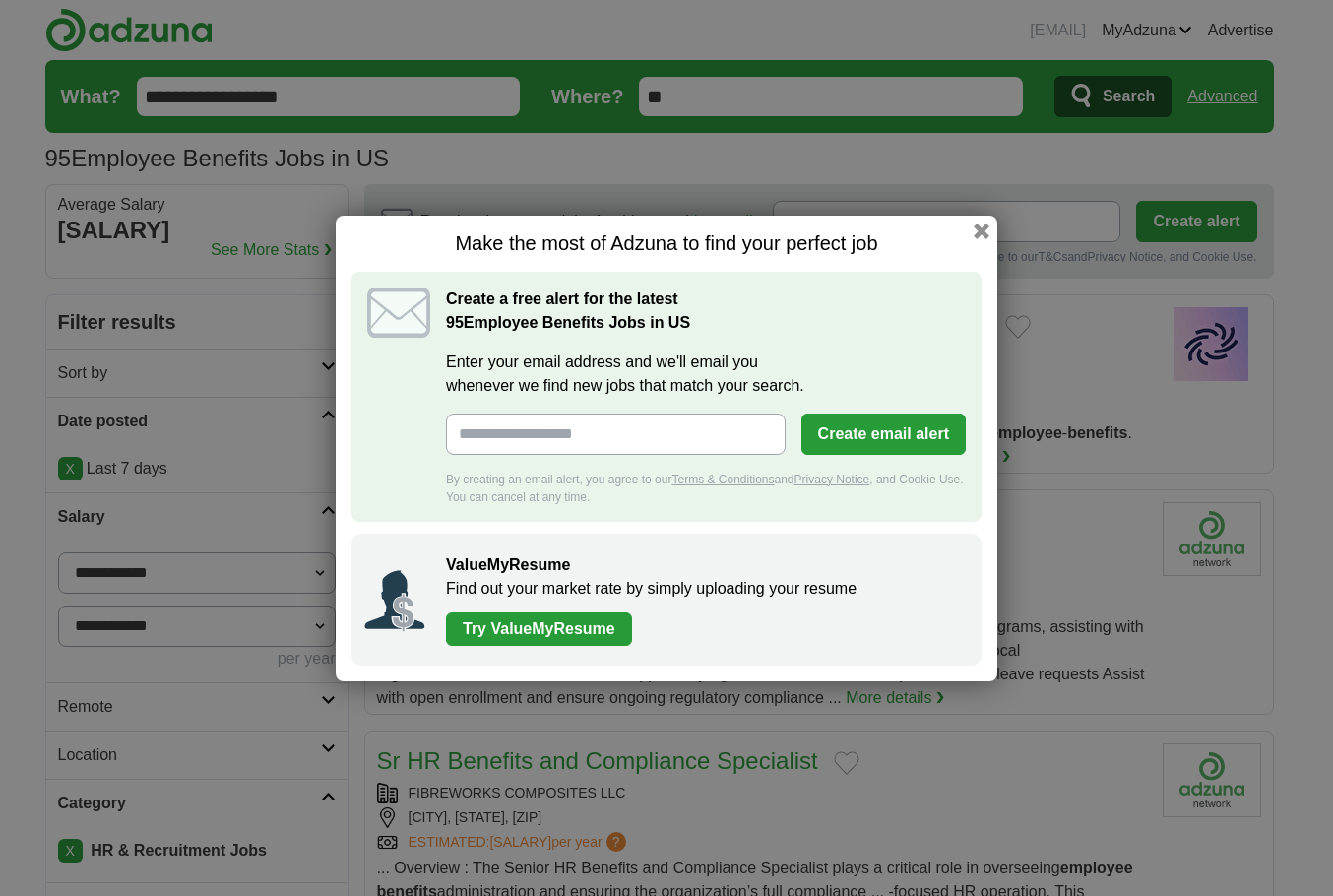 scroll, scrollTop: 0, scrollLeft: 0, axis: both 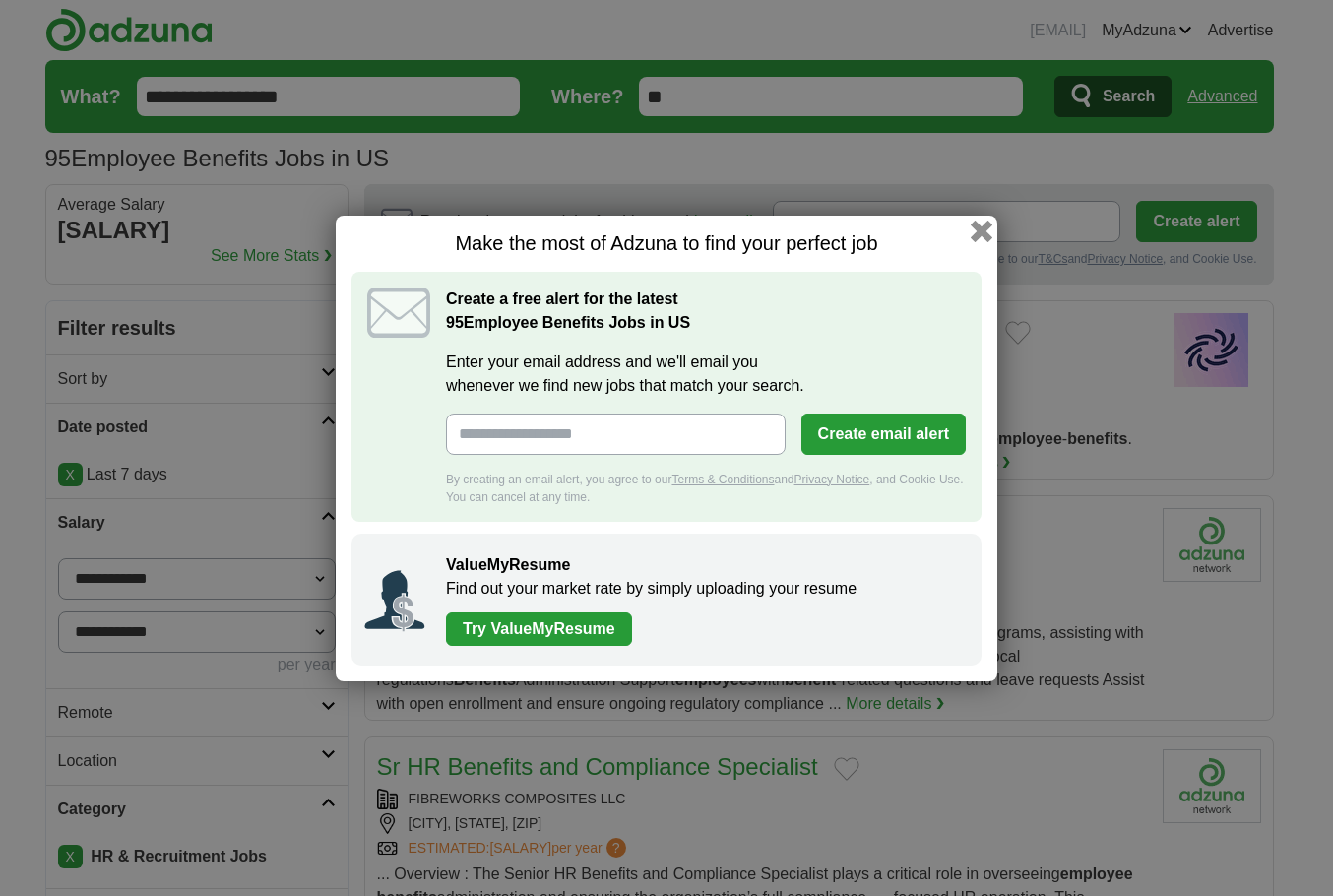 click at bounding box center (982, 230) 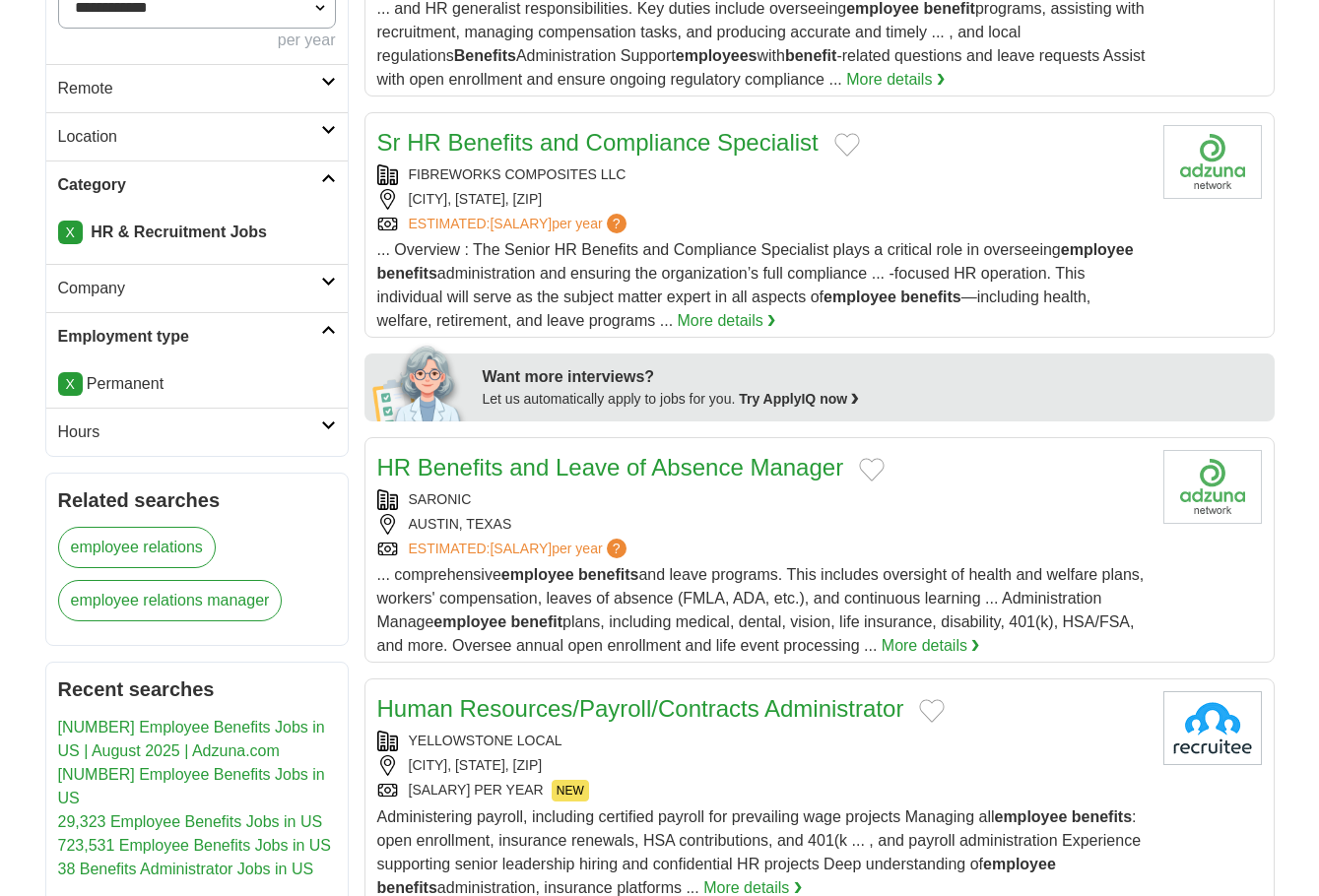 scroll, scrollTop: 689, scrollLeft: 0, axis: vertical 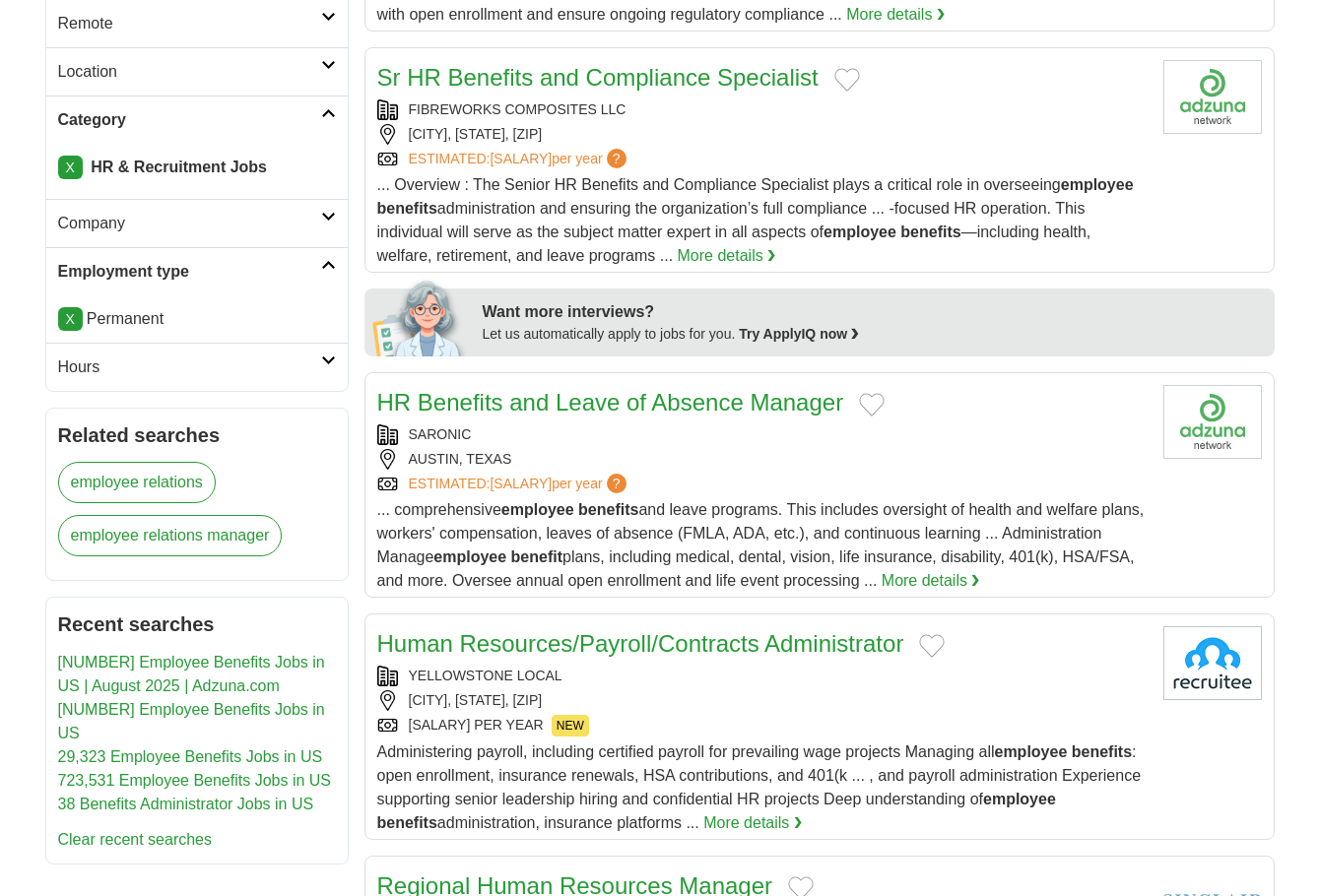click on "AUSTIN, TEXAS" at bounding box center (762, 459) 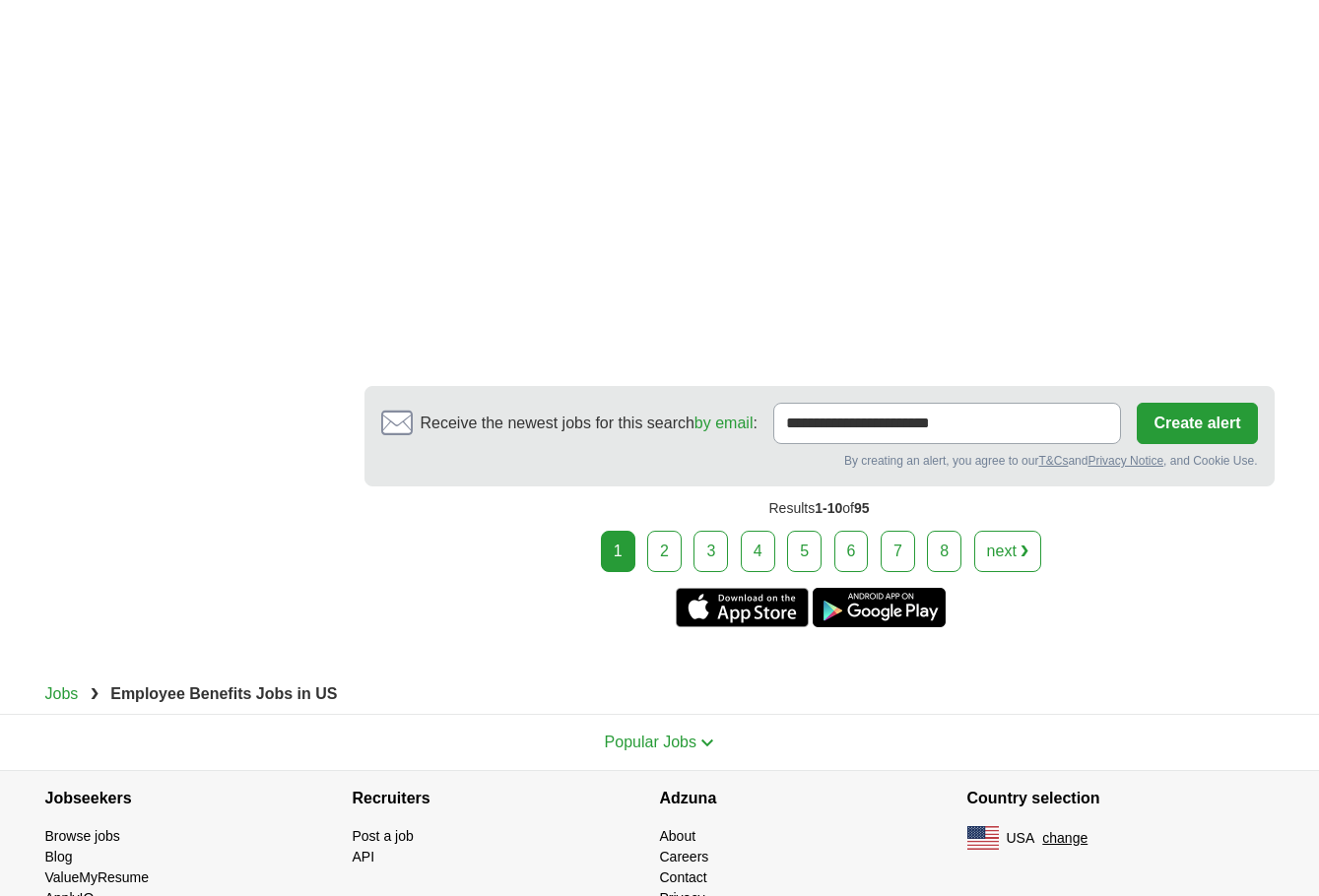 scroll, scrollTop: 3840, scrollLeft: 0, axis: vertical 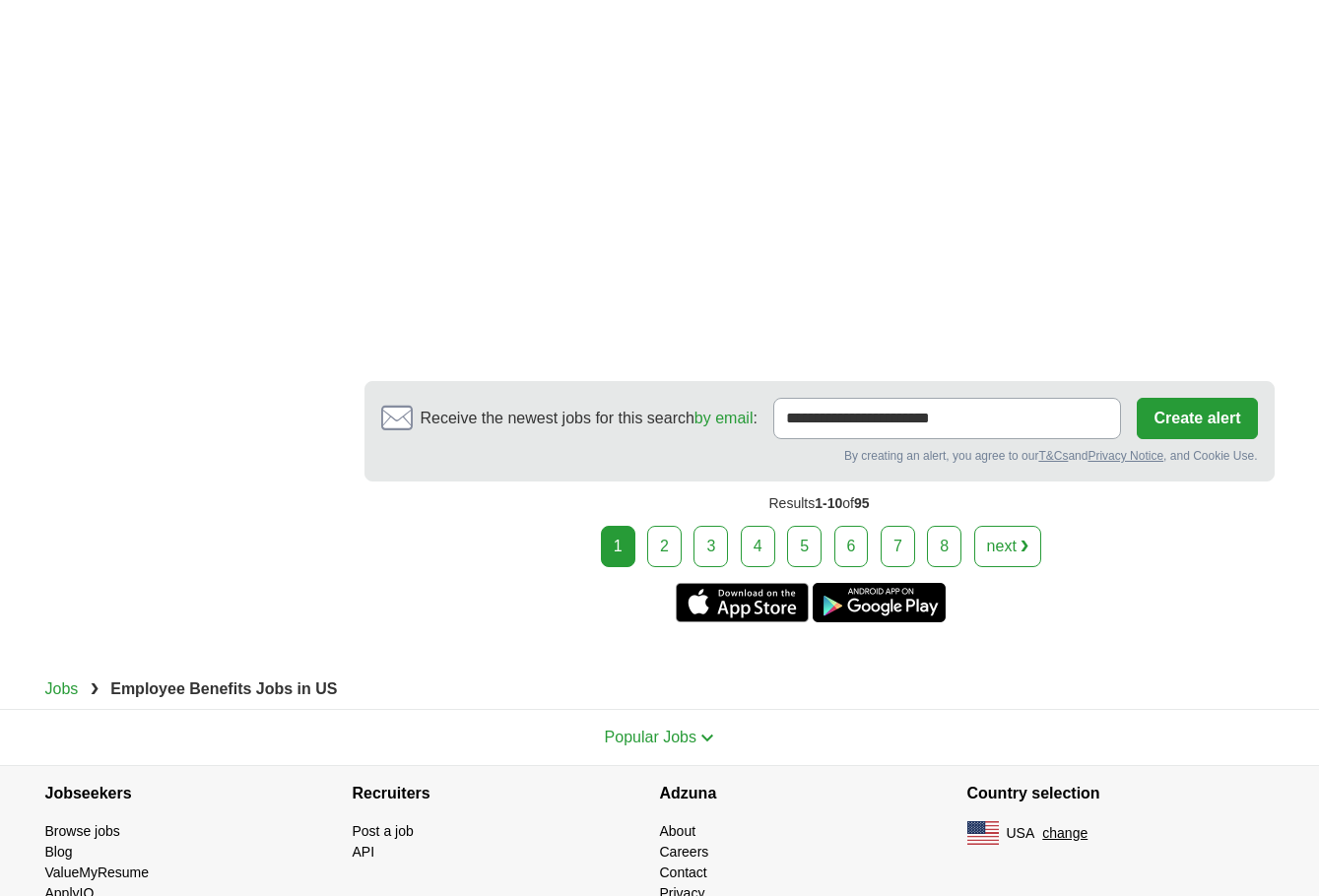 click on "2" at bounding box center (664, 546) 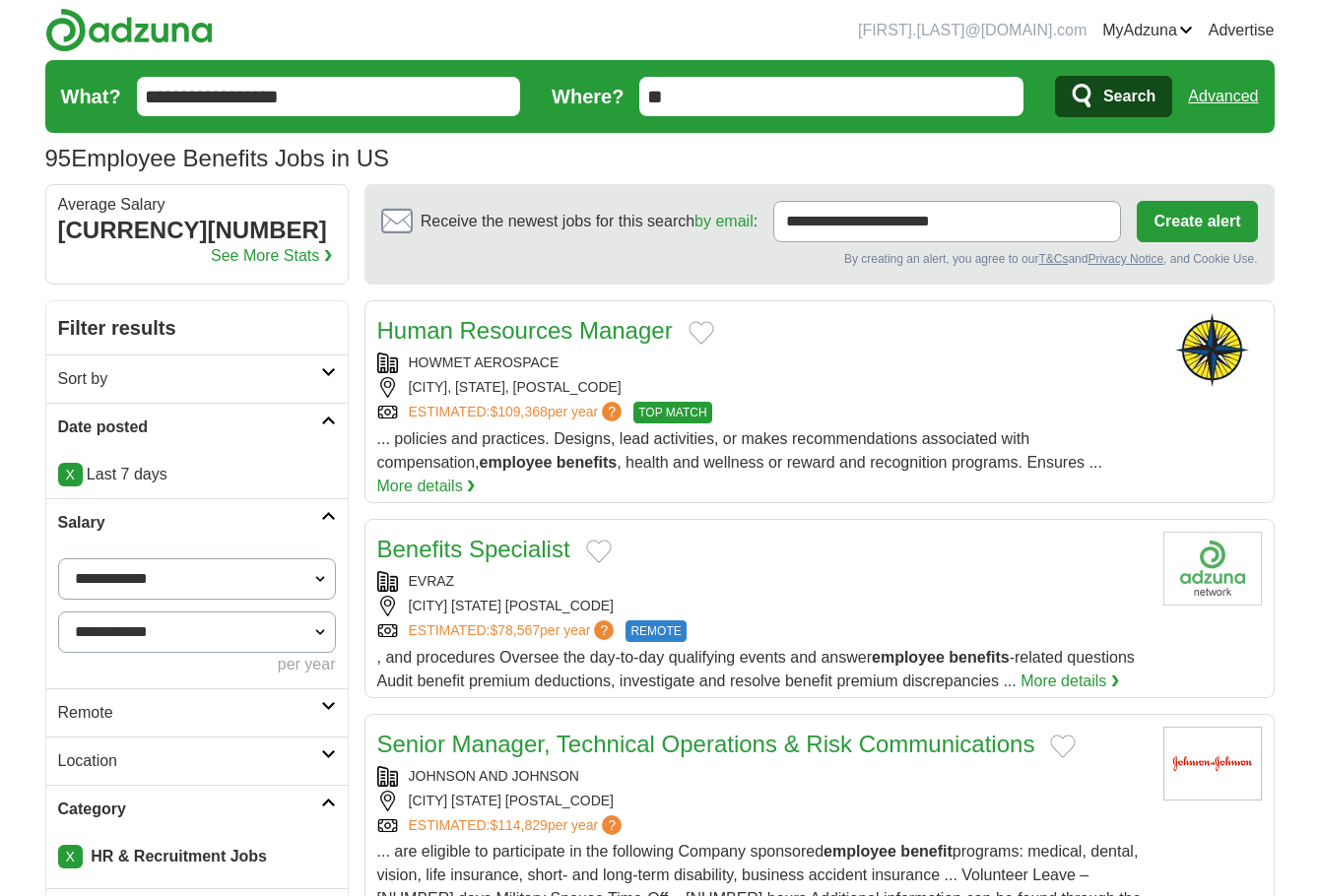 scroll, scrollTop: 0, scrollLeft: 0, axis: both 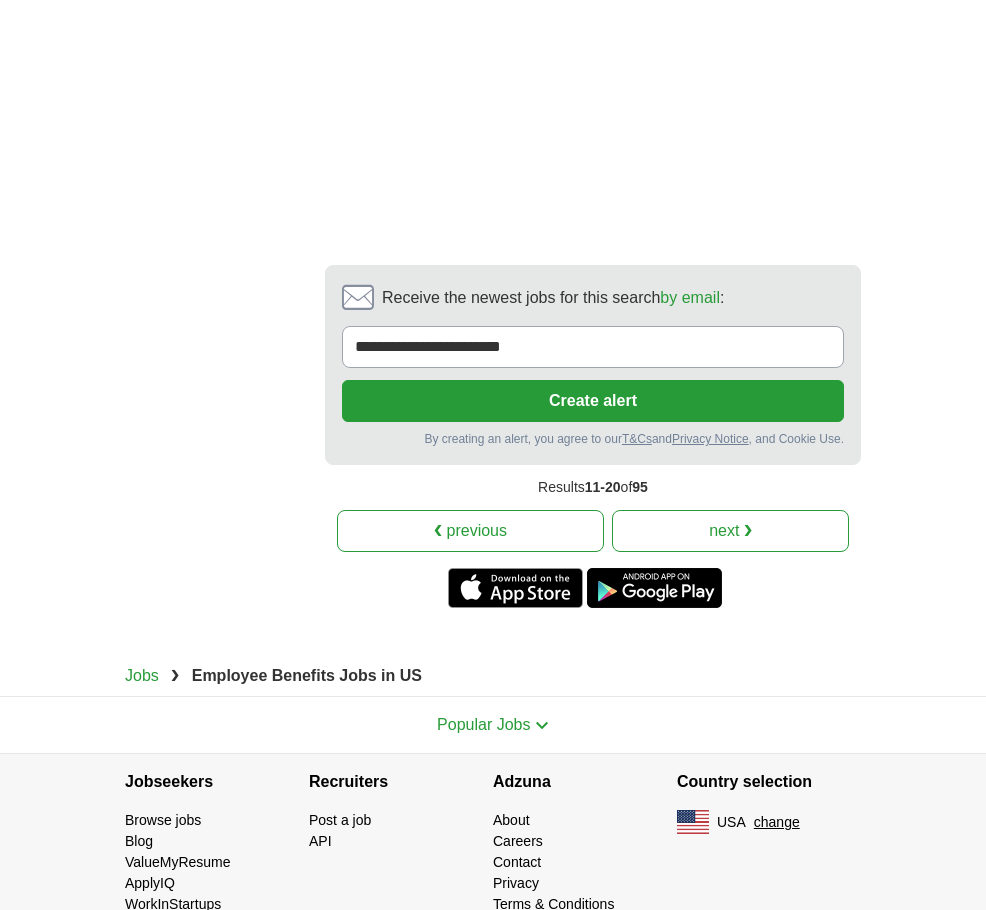 click on "❮ previous
1
2
3
4
5
6
7
8                 next ❯" at bounding box center [593, 531] 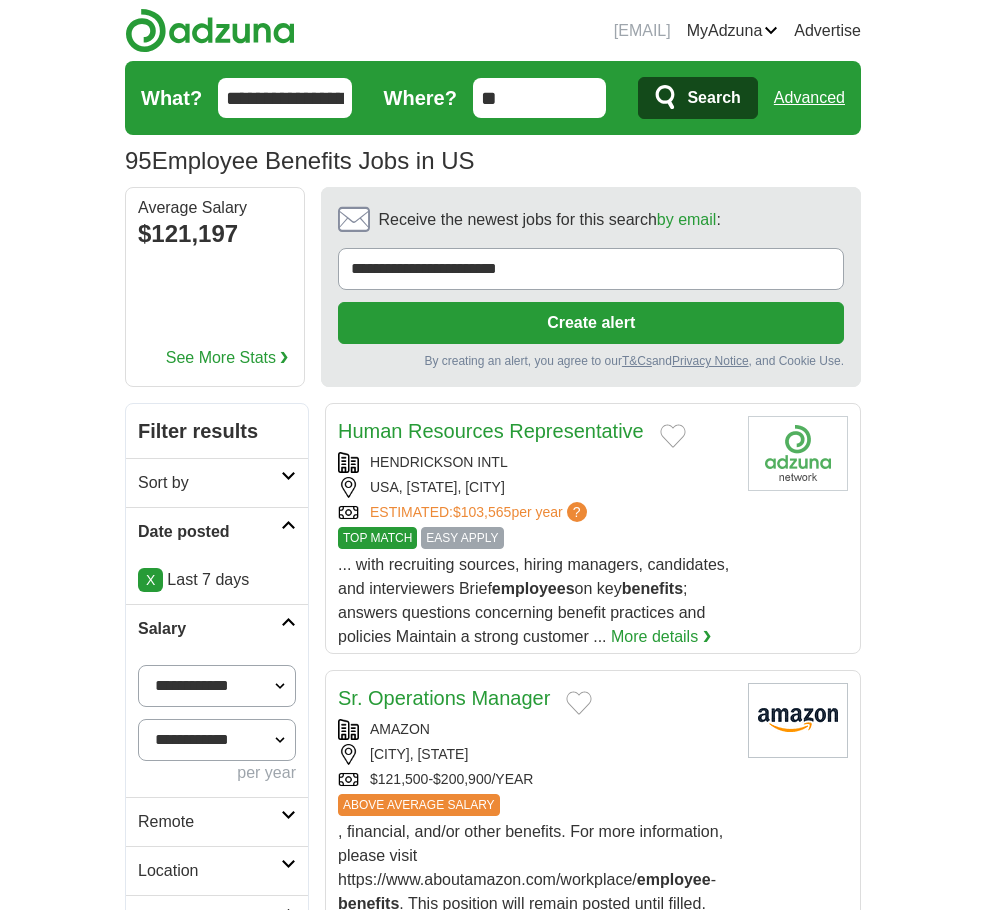 scroll, scrollTop: 0, scrollLeft: 0, axis: both 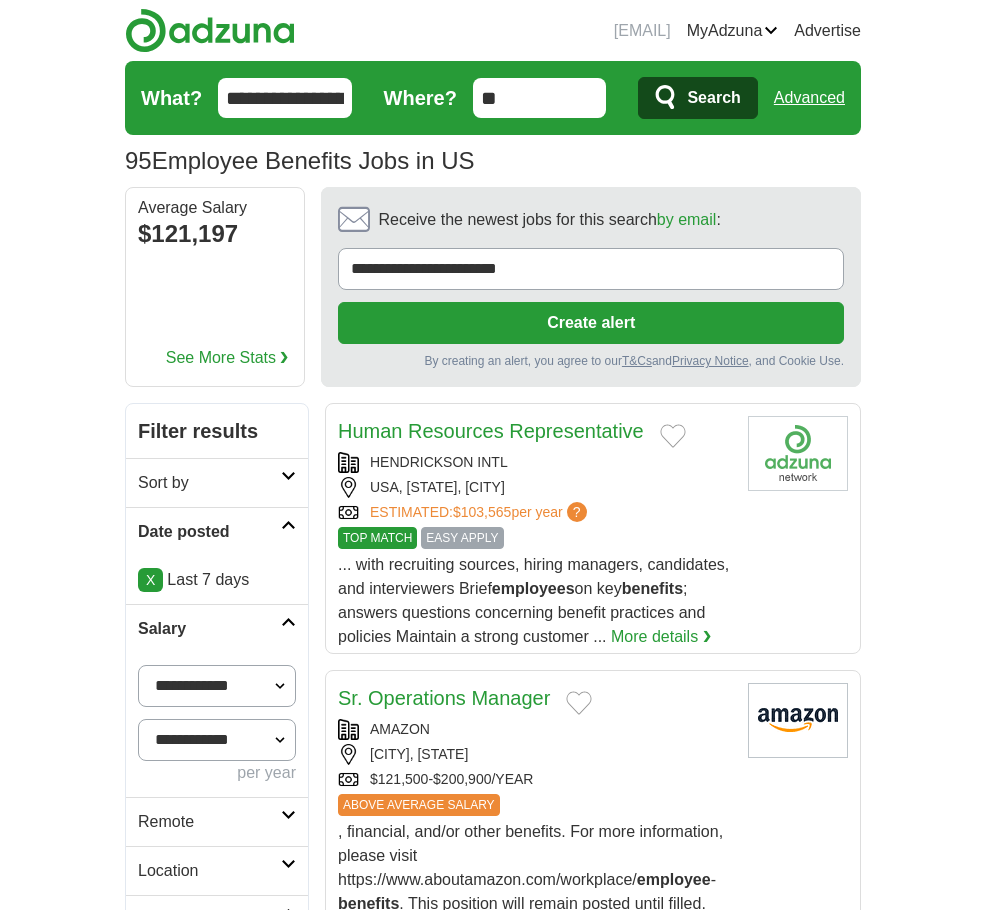 click on "HENDRICKSON INTL USA, [STATE], [CITY] ESTIMATED: $[AMOUNT] per year ?" at bounding box center [535, 487] 